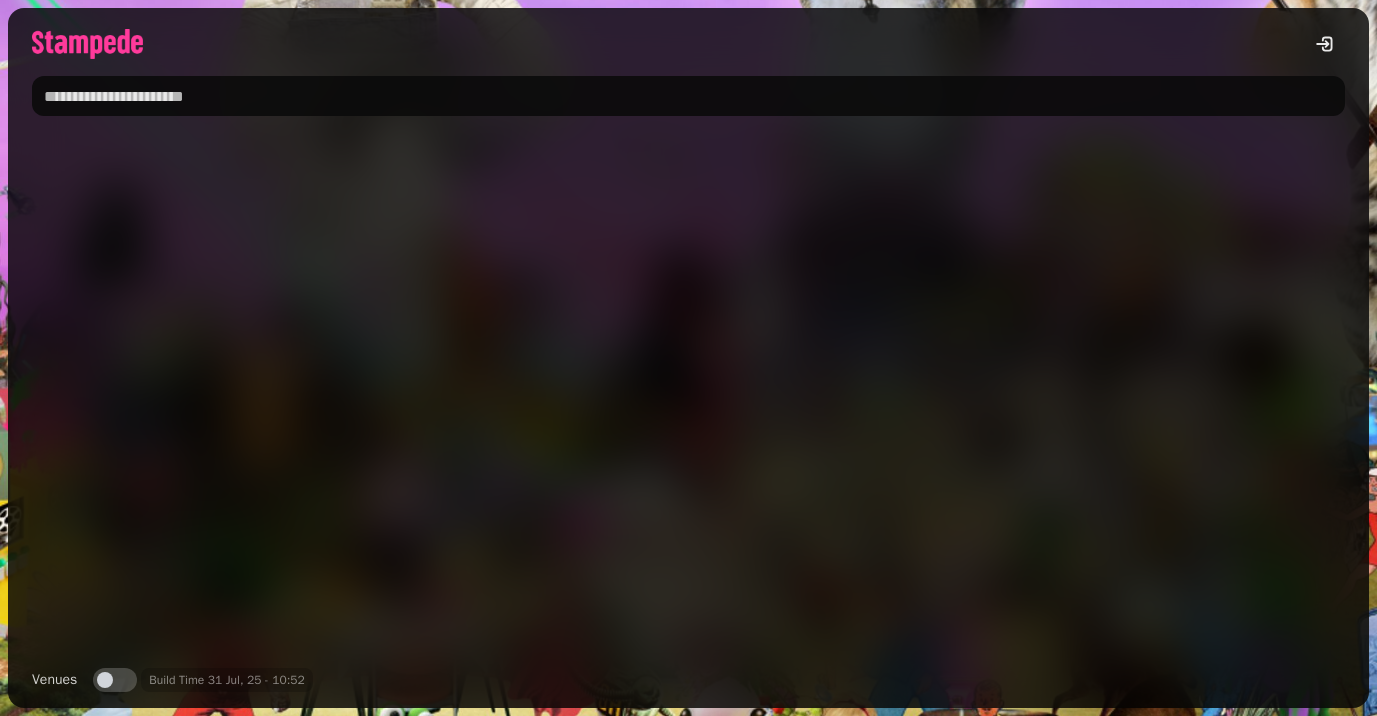 scroll, scrollTop: 0, scrollLeft: 0, axis: both 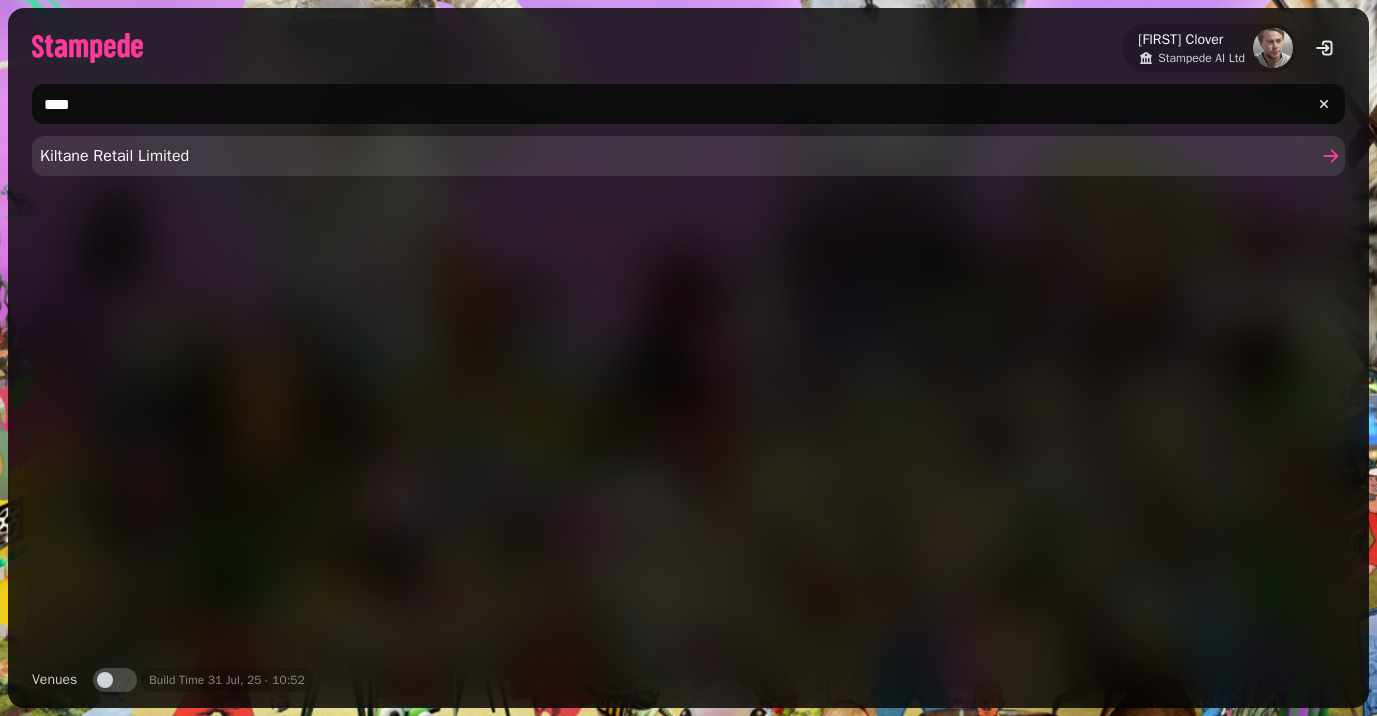 type on "****" 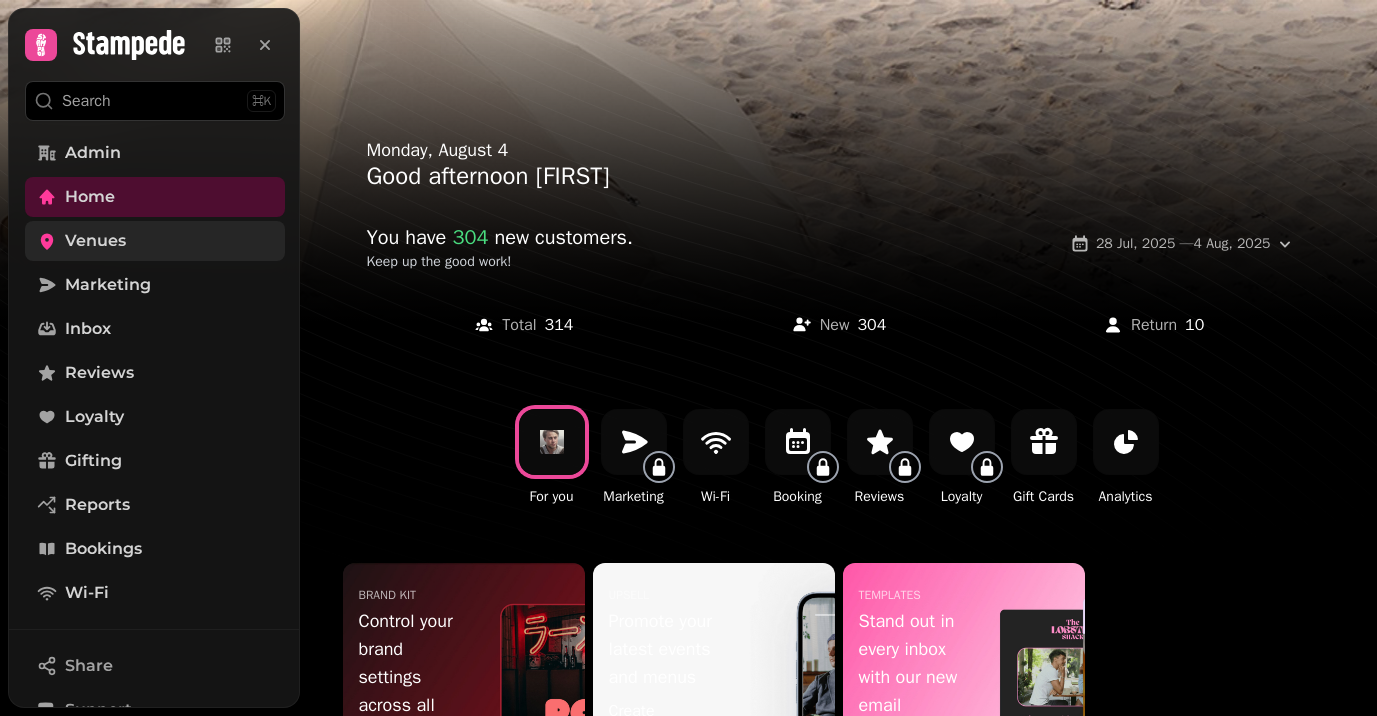 click on "Venues" at bounding box center (155, 241) 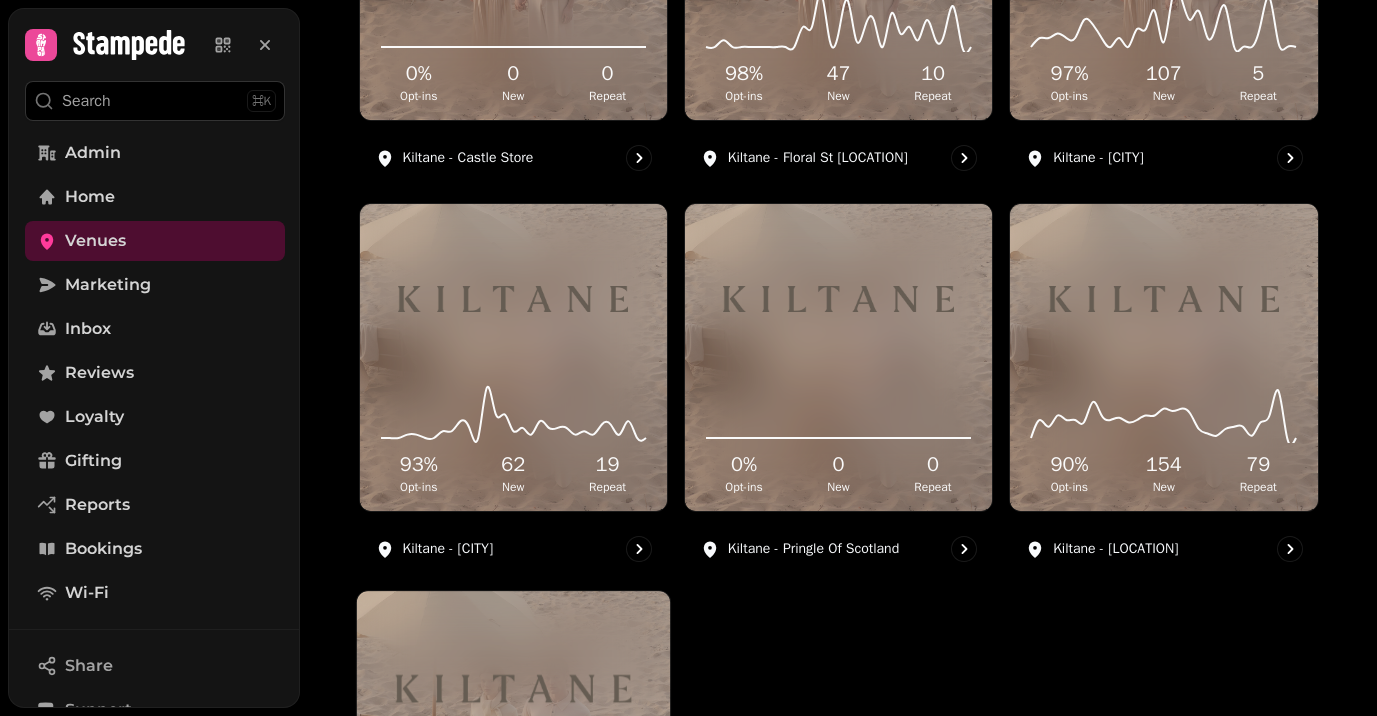 scroll, scrollTop: 817, scrollLeft: 0, axis: vertical 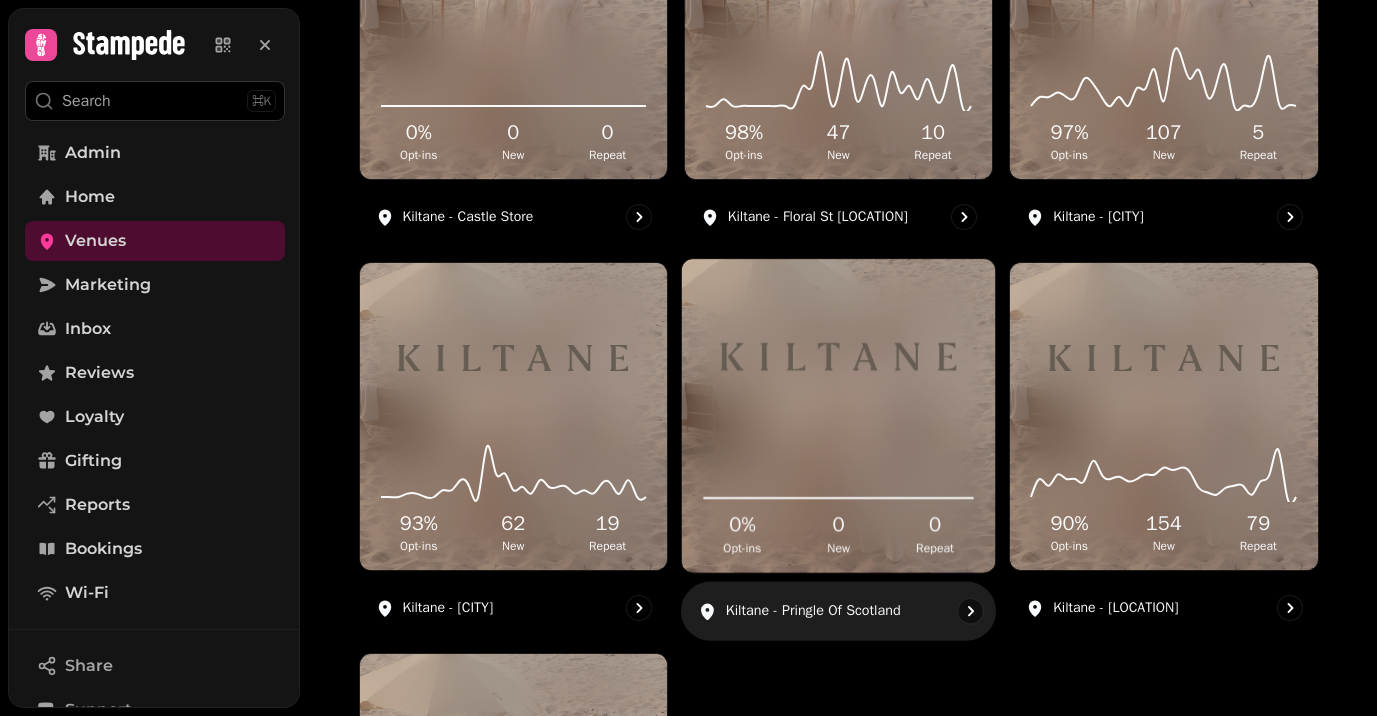 click at bounding box center [838, 356] 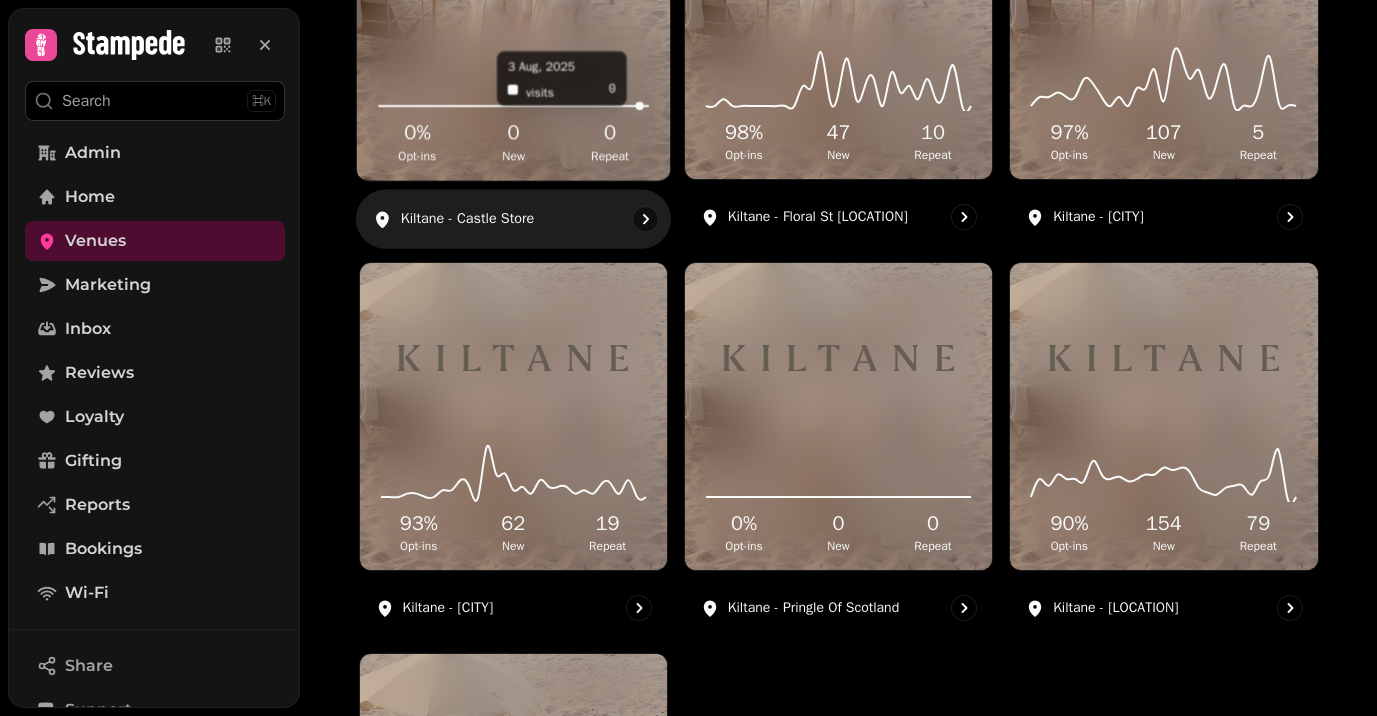click 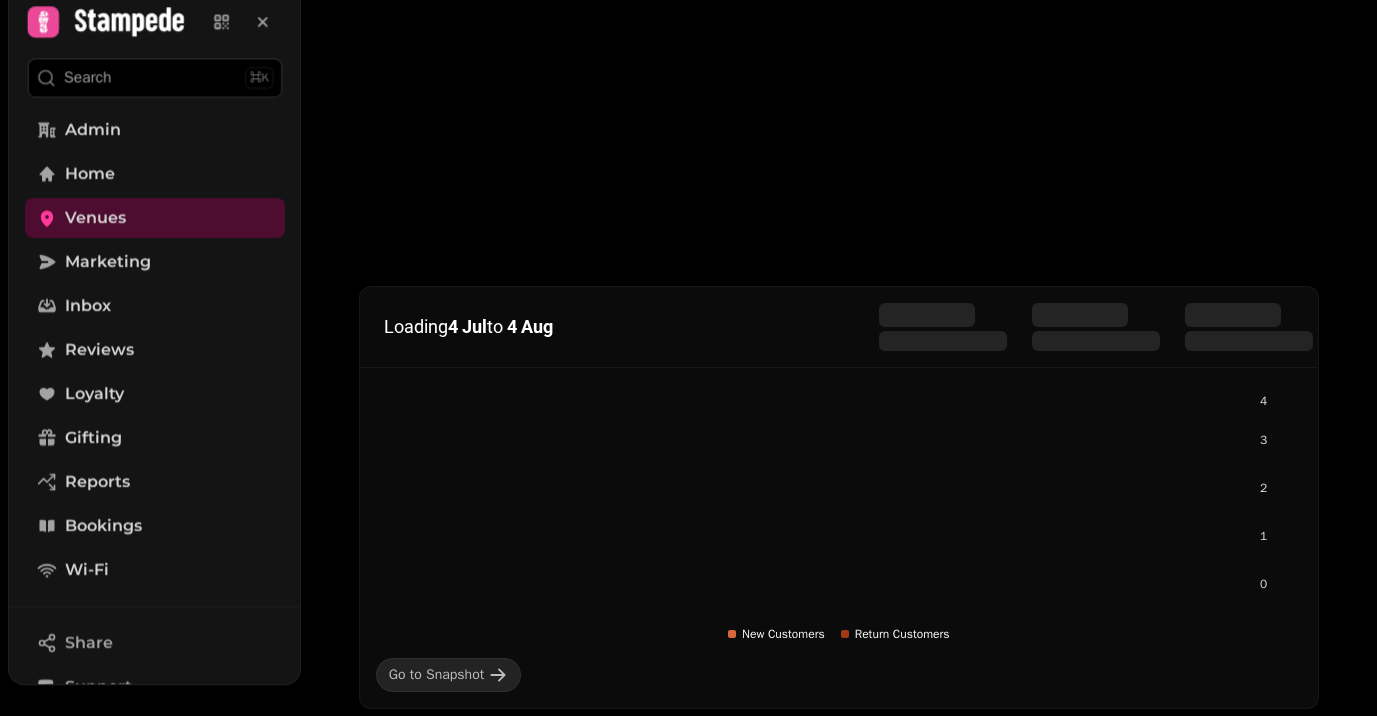 scroll, scrollTop: 0, scrollLeft: 0, axis: both 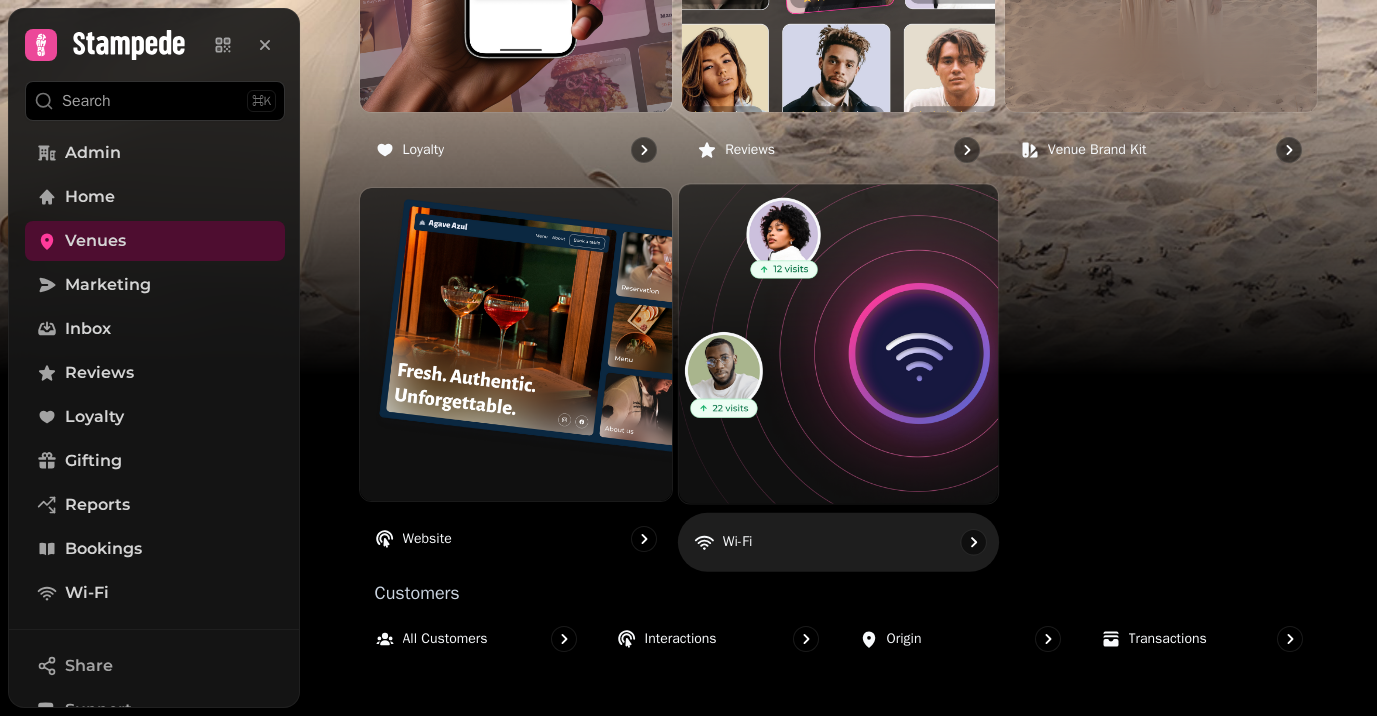 click at bounding box center (838, 344) 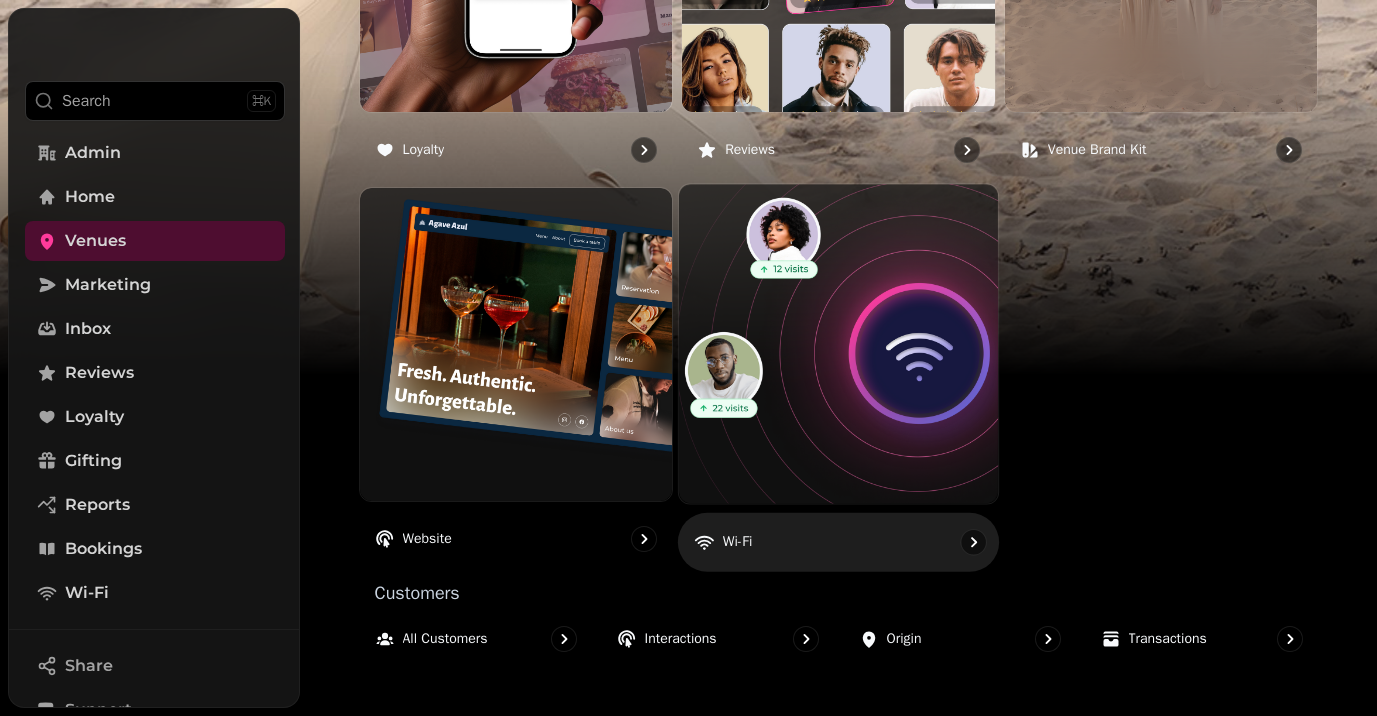 scroll, scrollTop: 0, scrollLeft: 0, axis: both 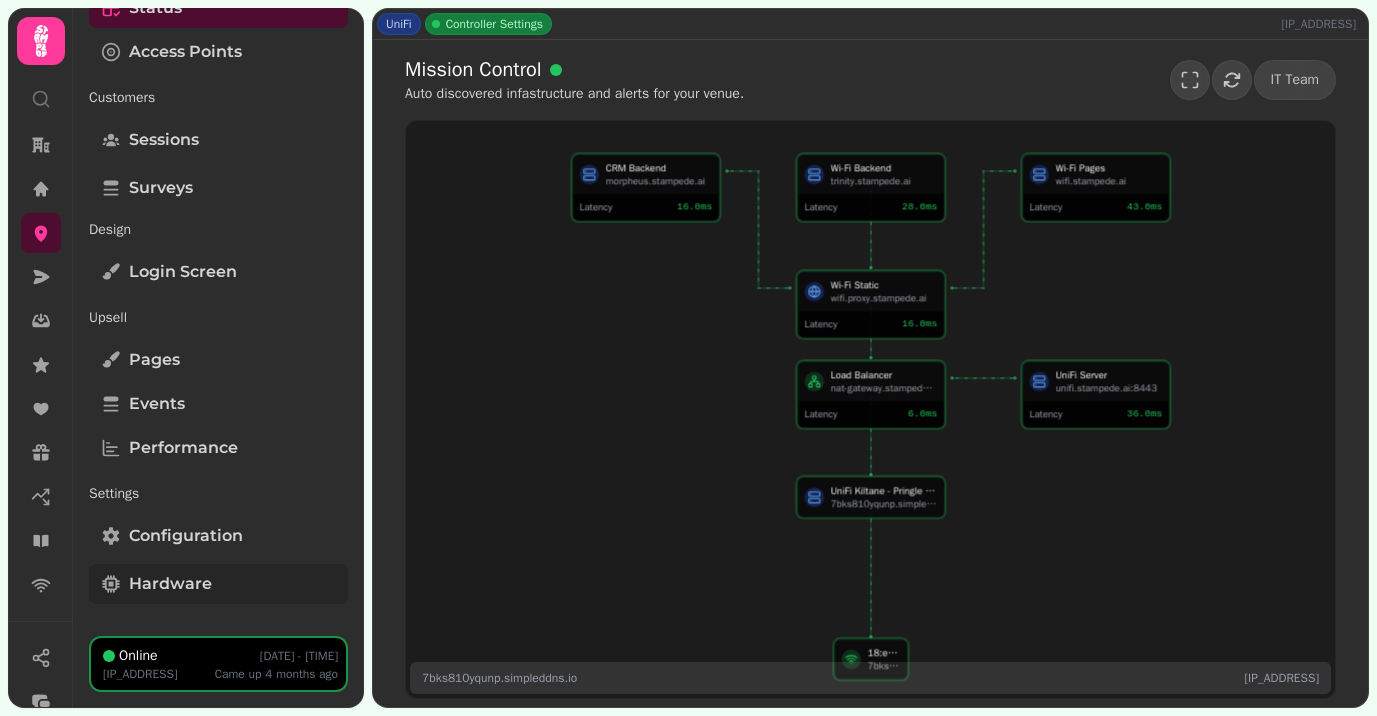 click on "Hardware" at bounding box center [170, 584] 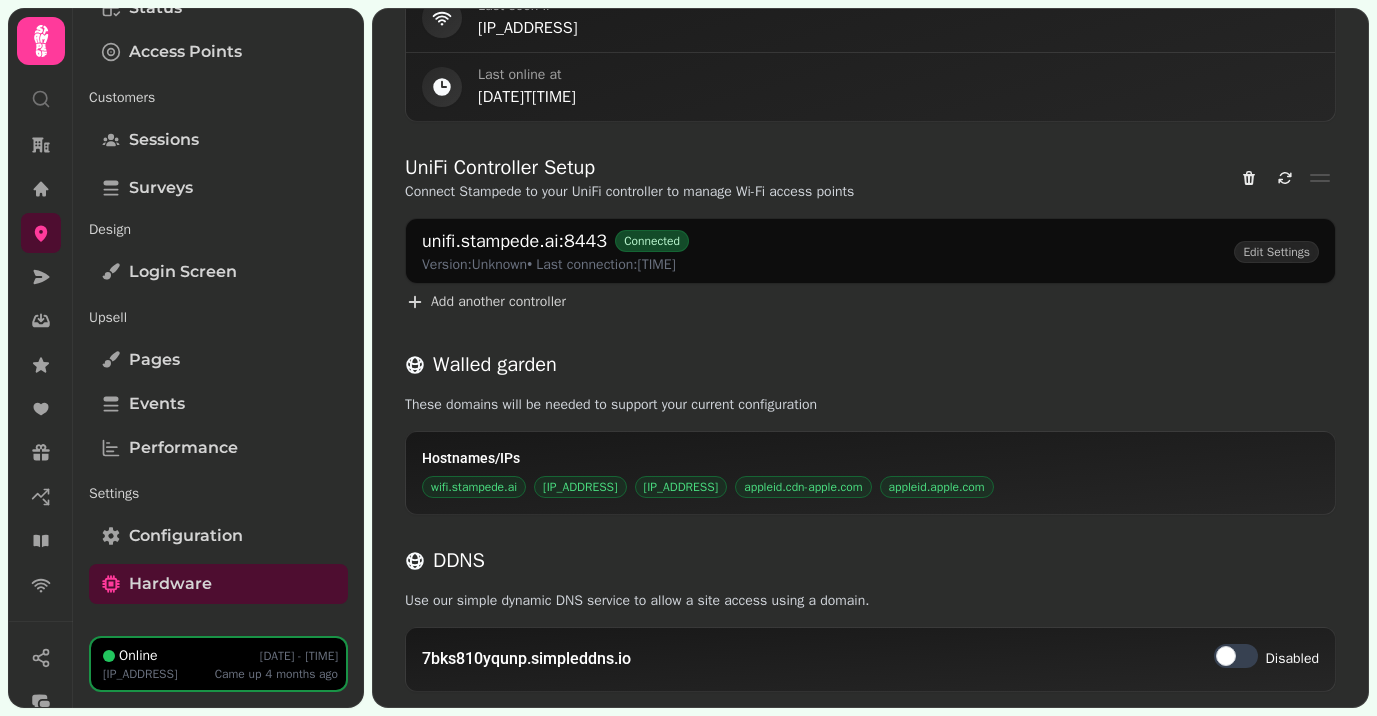 scroll, scrollTop: 952, scrollLeft: 0, axis: vertical 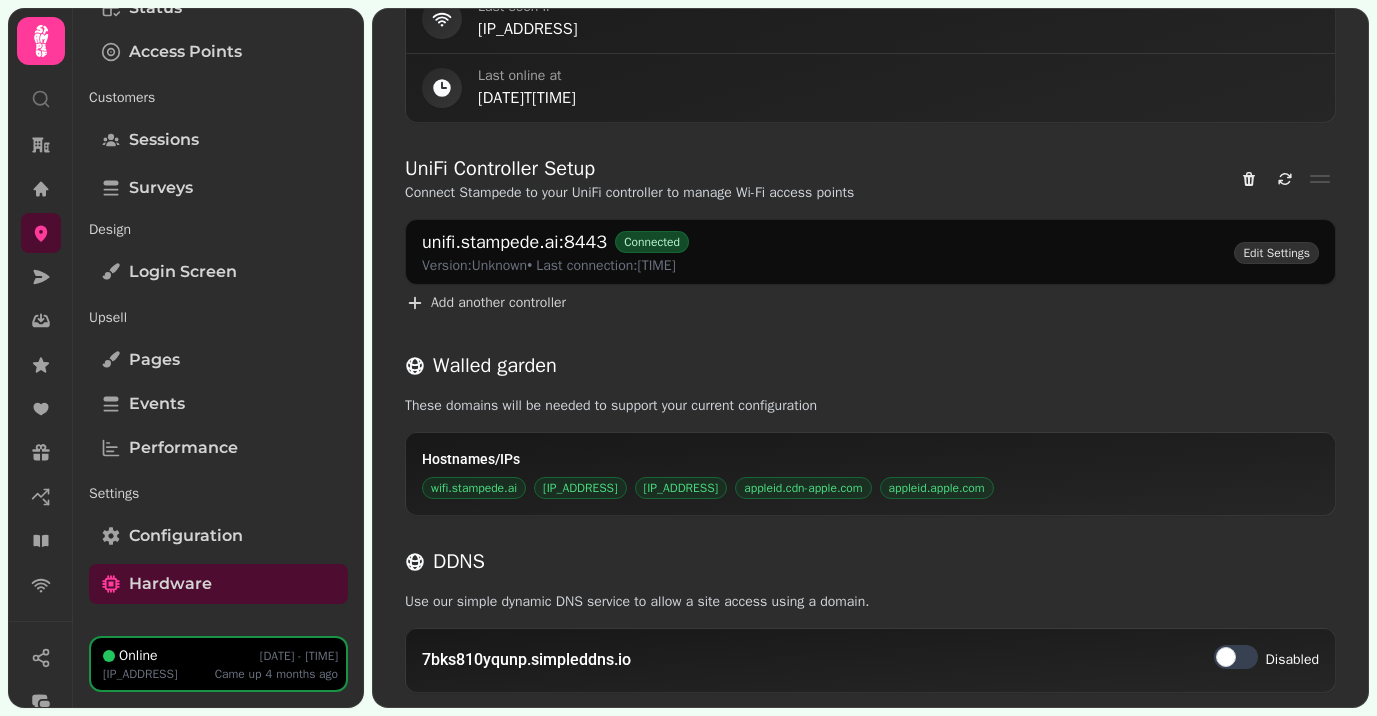 click on "Edit Settings" at bounding box center (1276, 253) 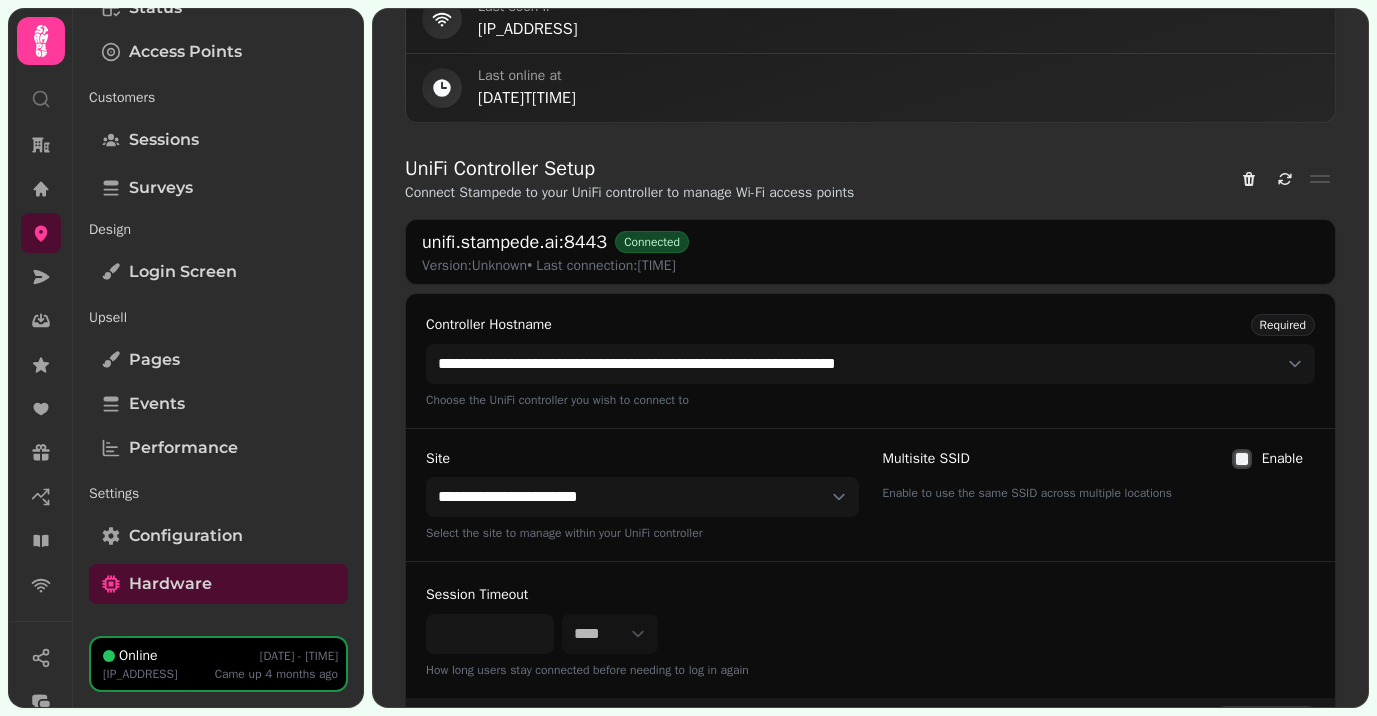 scroll, scrollTop: 1077, scrollLeft: 0, axis: vertical 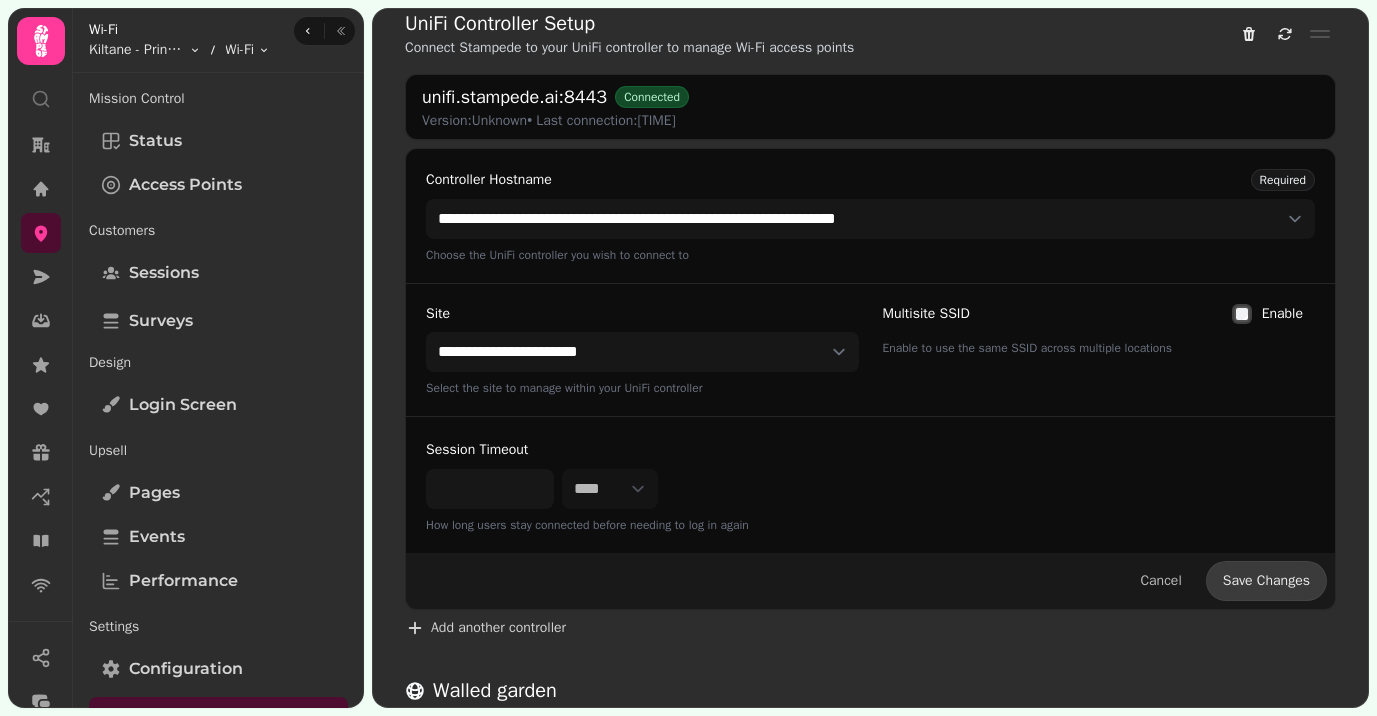 click on "Save Changes" at bounding box center [1266, 581] 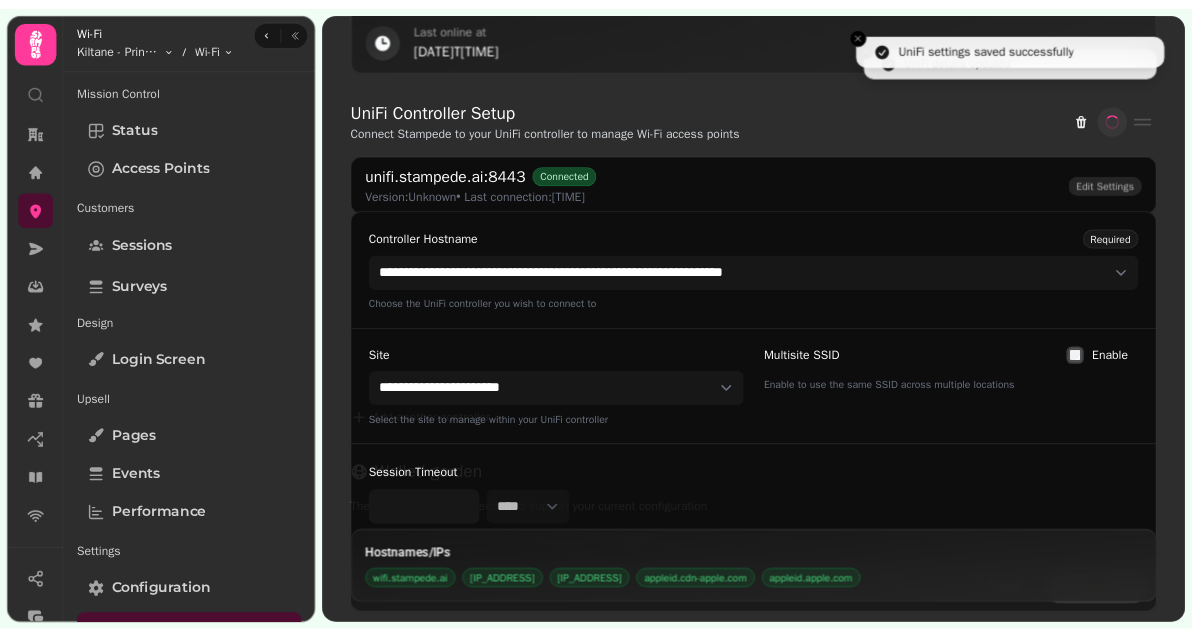 scroll, scrollTop: 952, scrollLeft: 0, axis: vertical 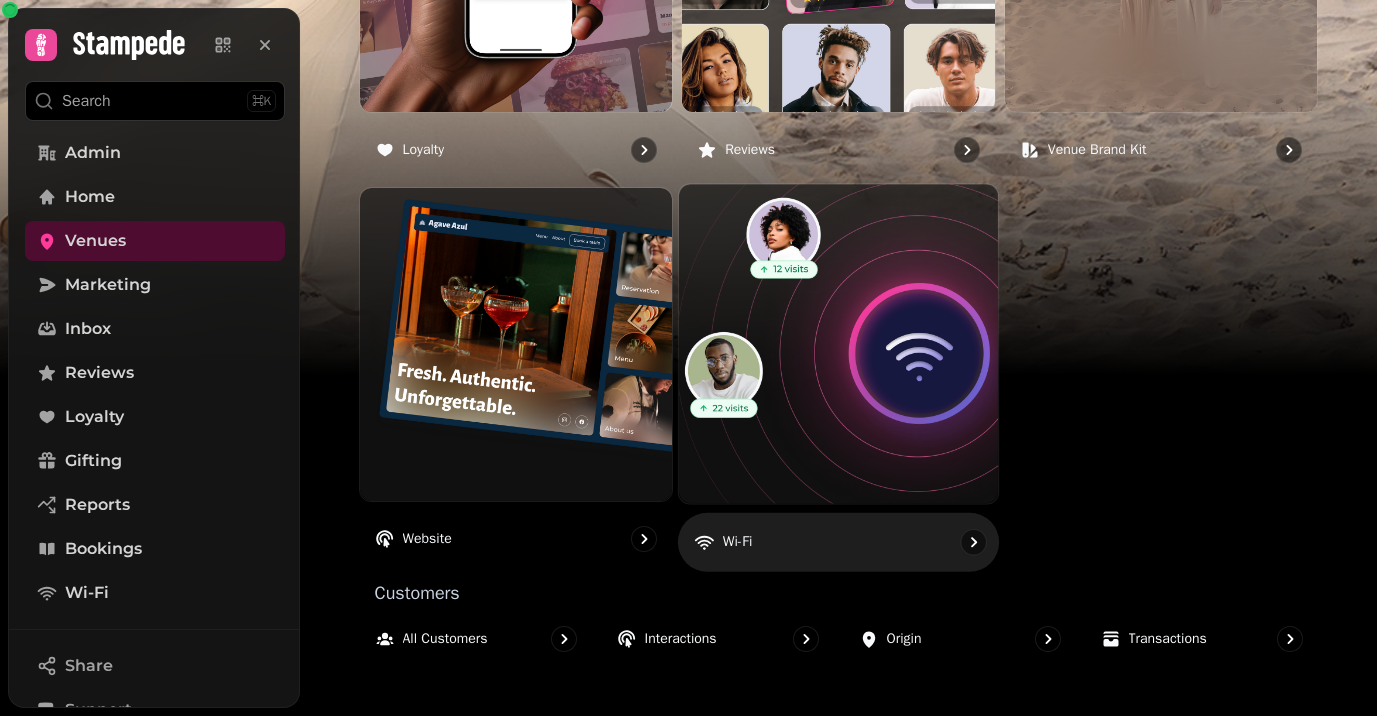 click at bounding box center (838, 344) 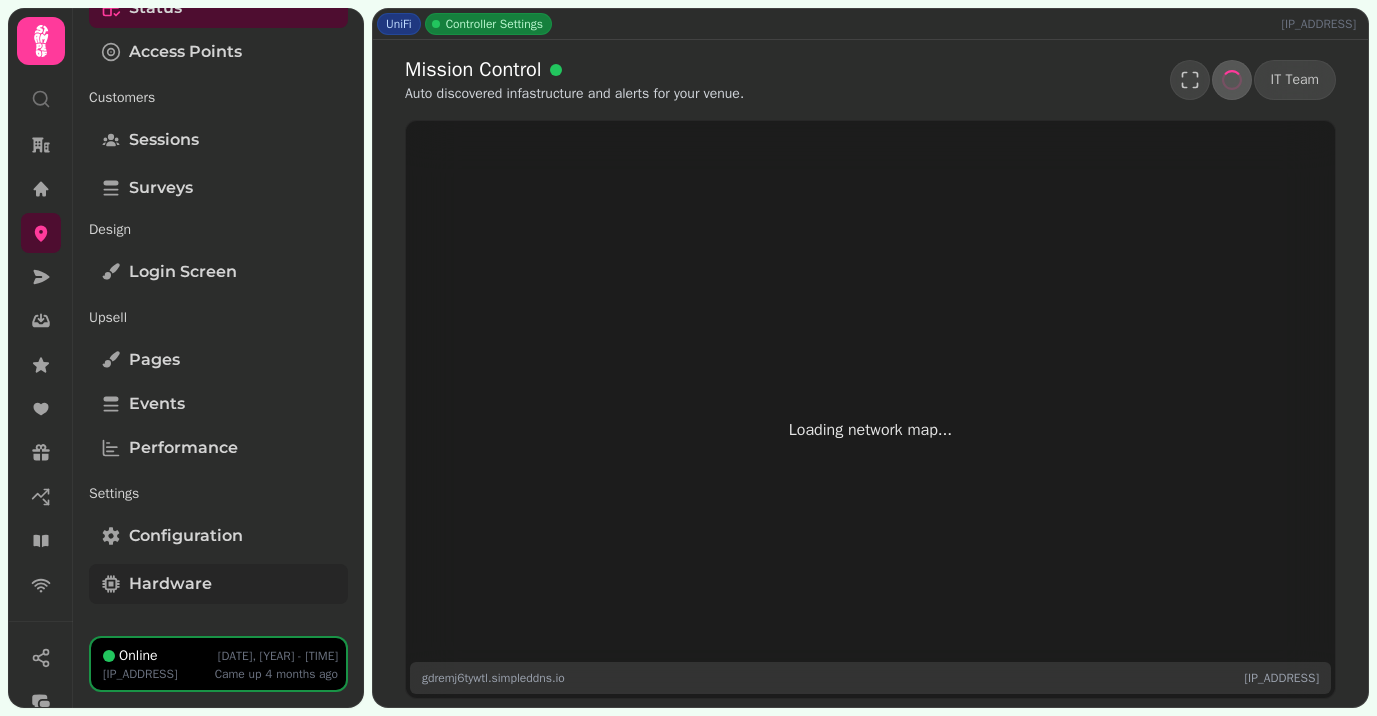 scroll, scrollTop: 133, scrollLeft: 0, axis: vertical 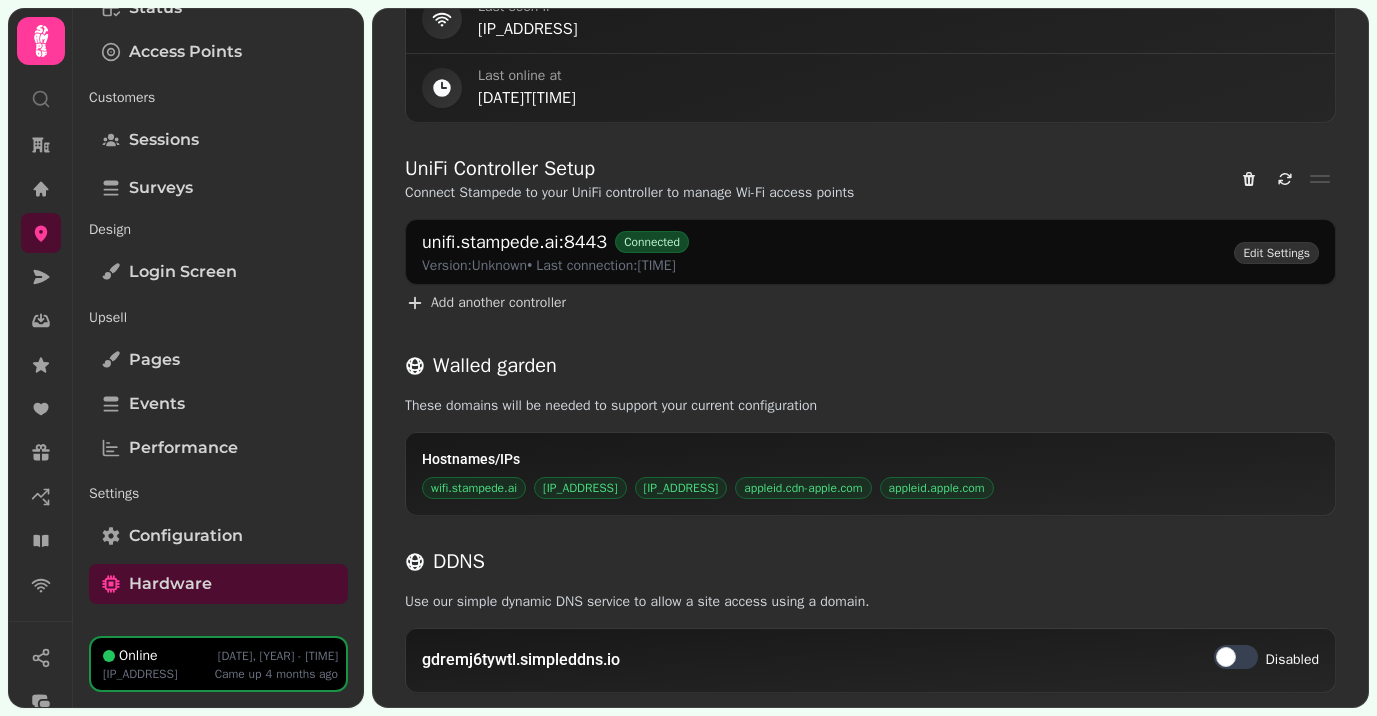 click on "Edit Settings" at bounding box center [1276, 253] 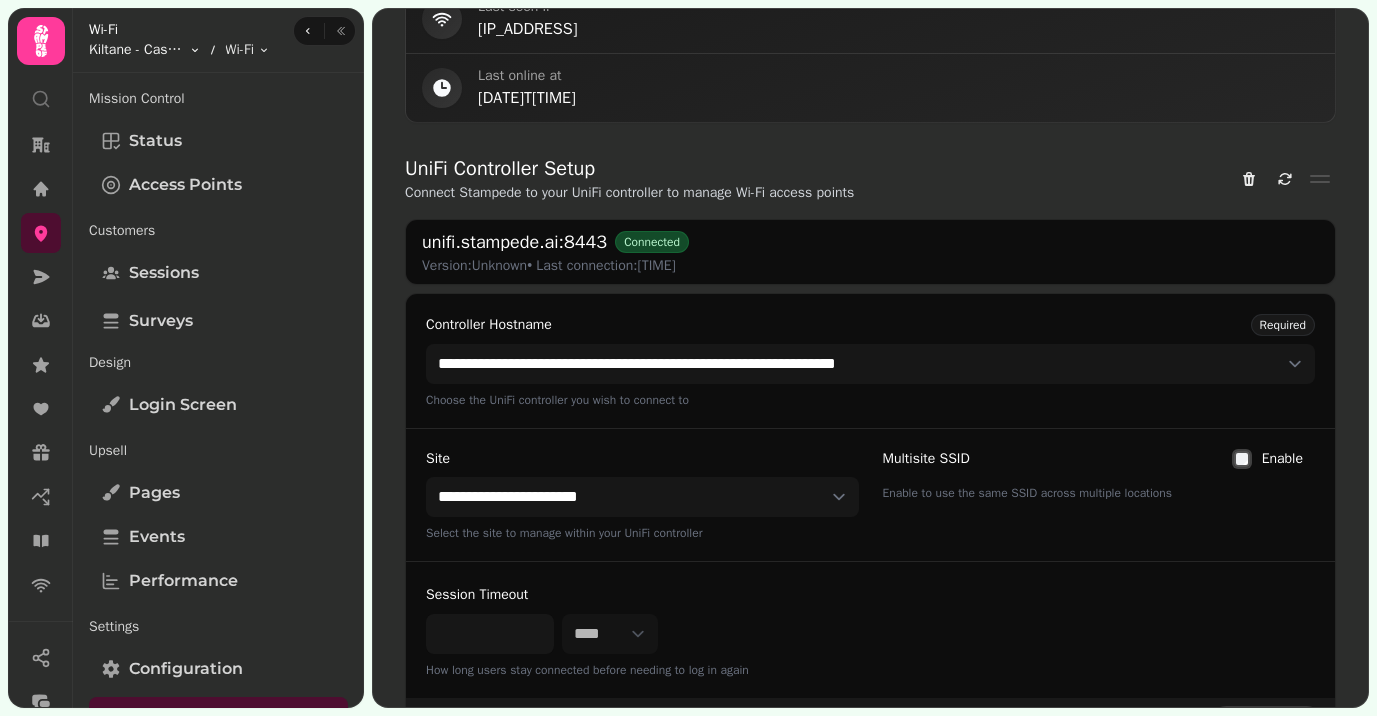 scroll, scrollTop: 0, scrollLeft: 0, axis: both 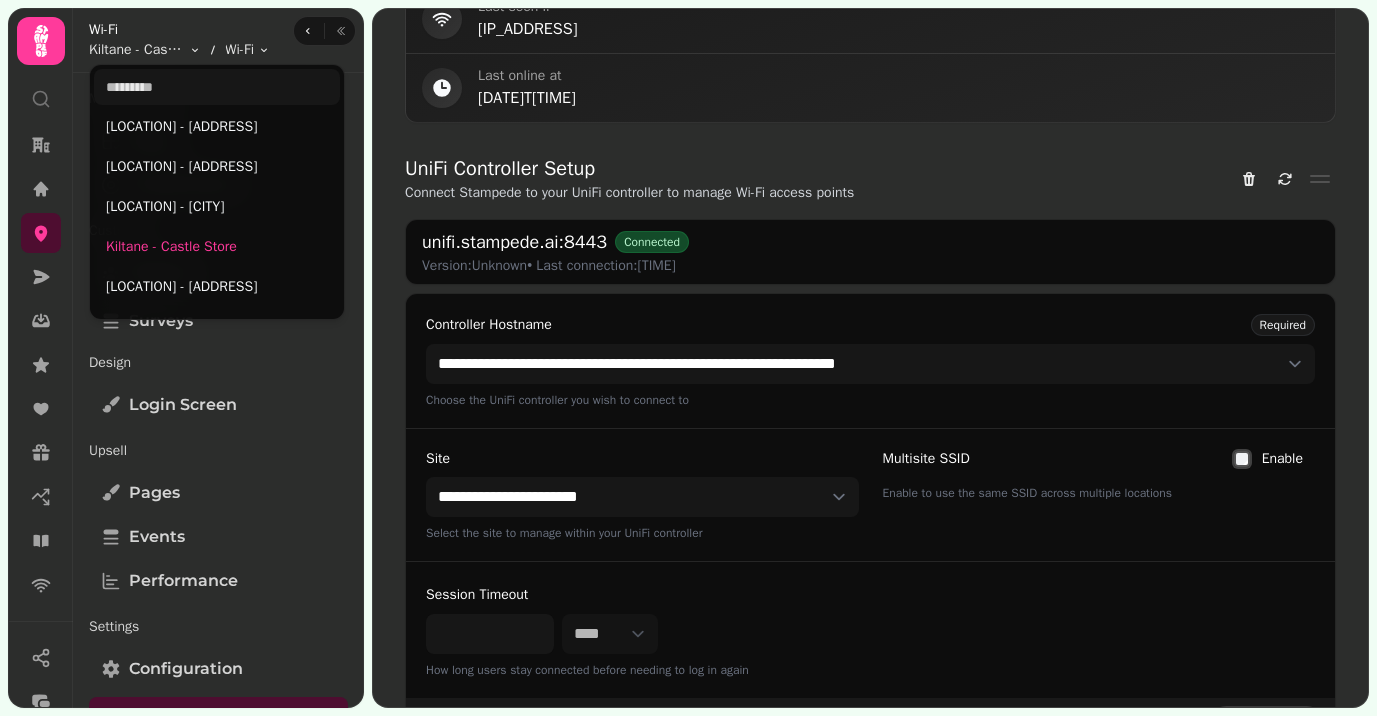 click on "[IP_ADDRESS] [TIME]" at bounding box center [688, 358] 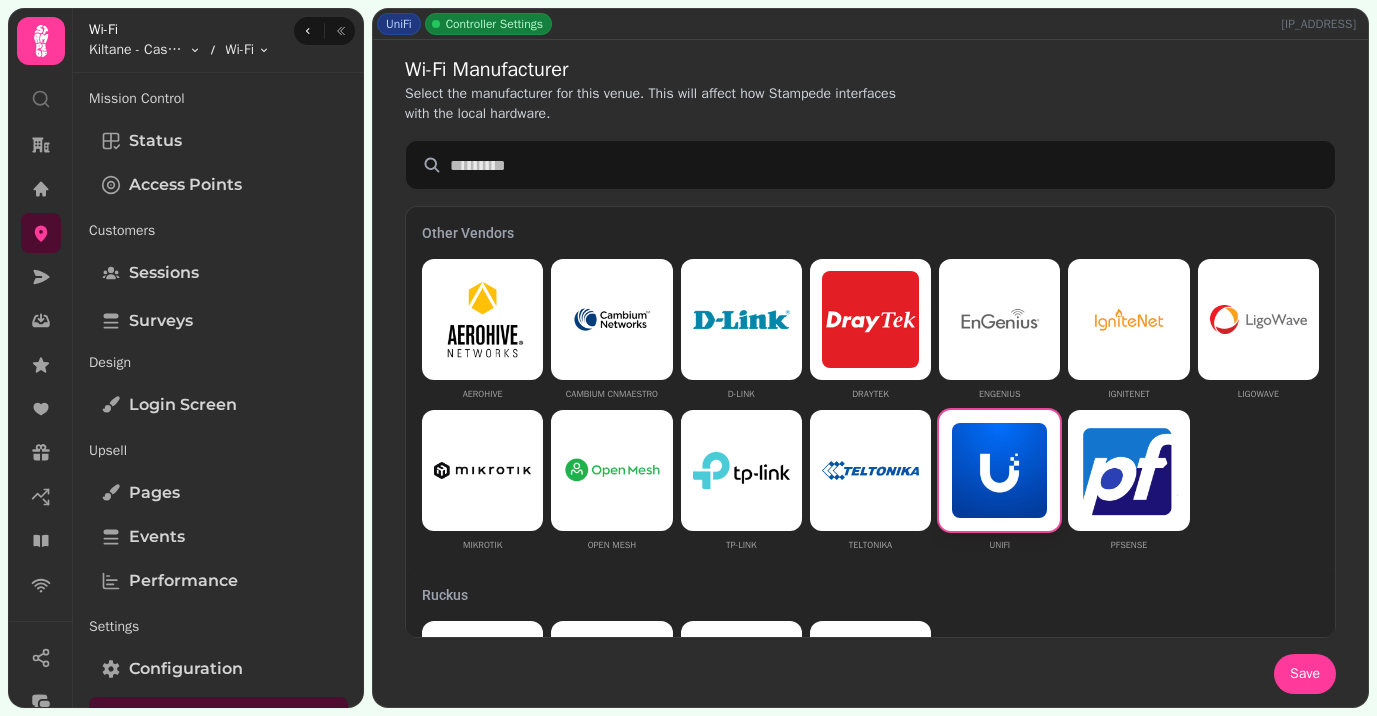scroll, scrollTop: -1, scrollLeft: 0, axis: vertical 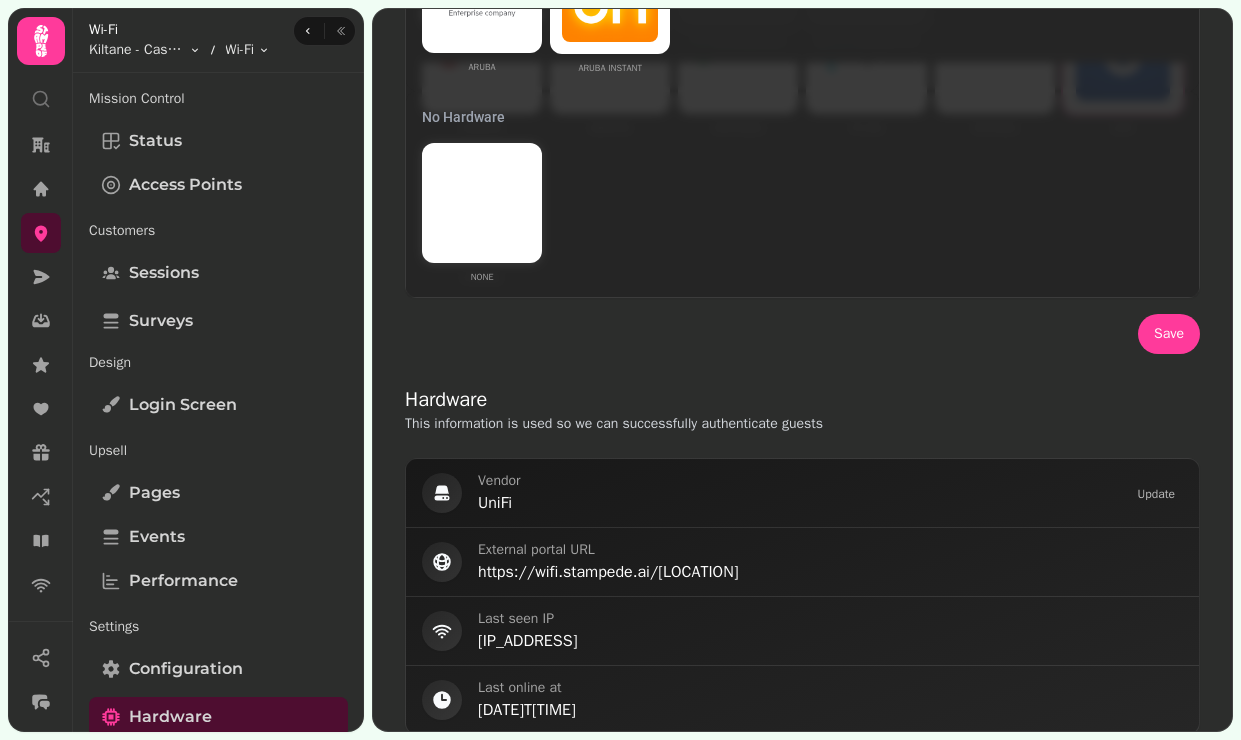 click on "This information is used so we can successfully authenticate guests" at bounding box center [661, 424] 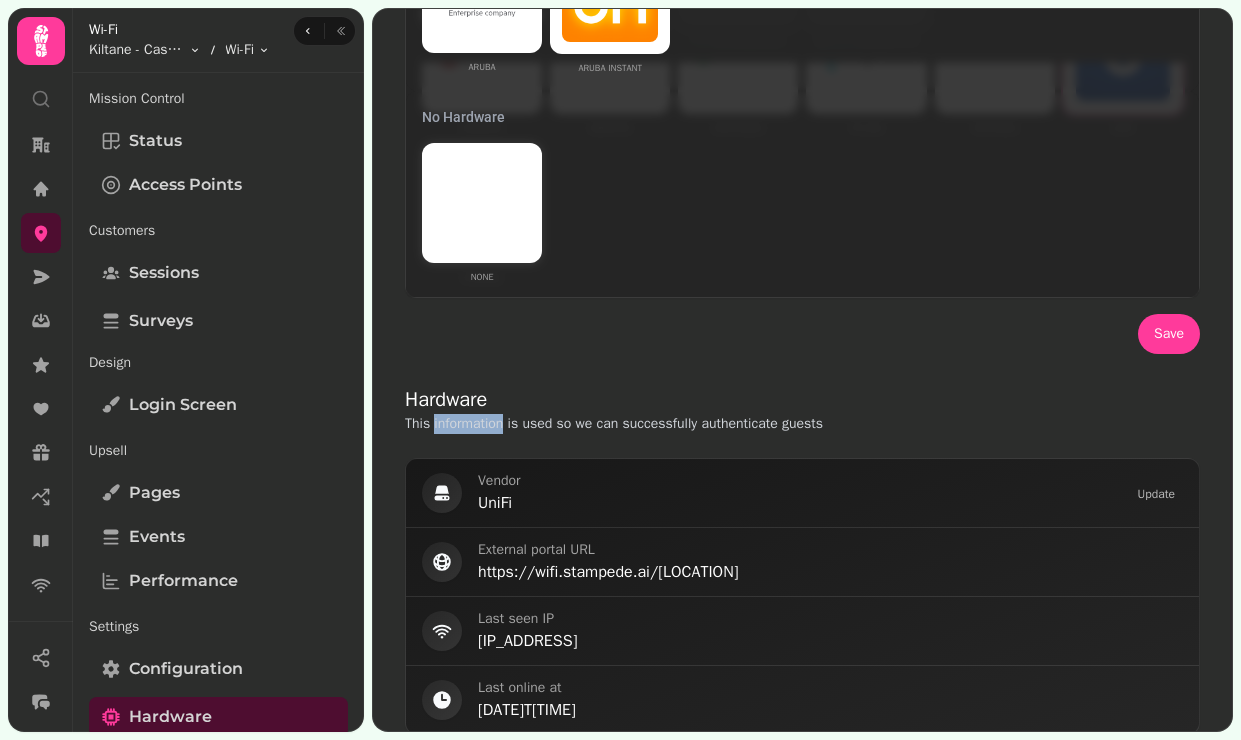 click on "This information is used so we can successfully authenticate guests" at bounding box center (661, 424) 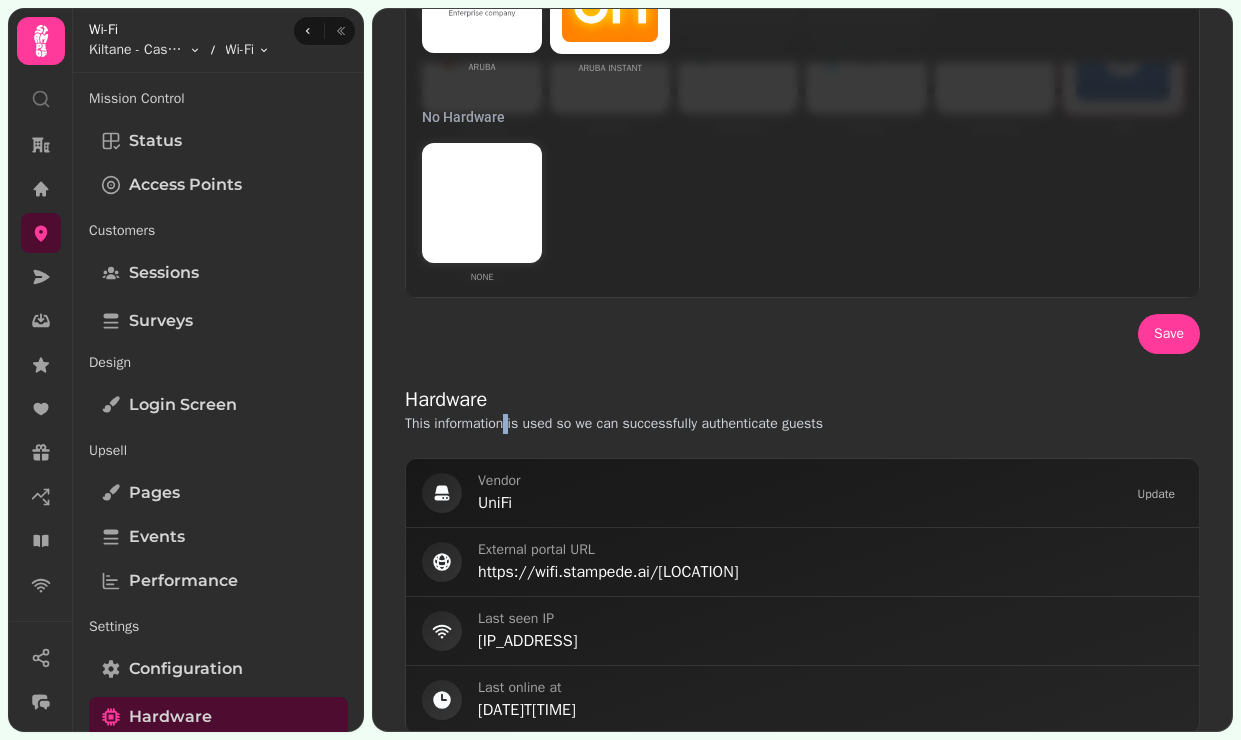 click on "This information is used so we can successfully authenticate guests" at bounding box center [661, 424] 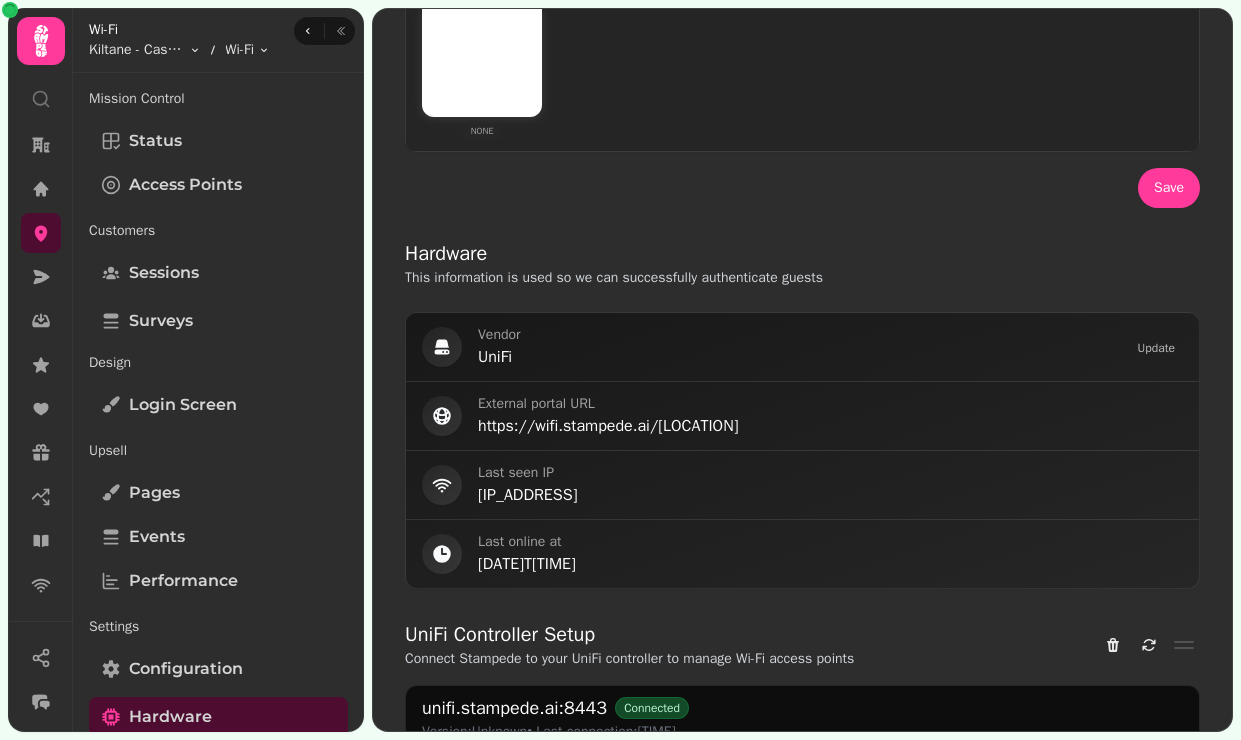 scroll, scrollTop: 498, scrollLeft: 0, axis: vertical 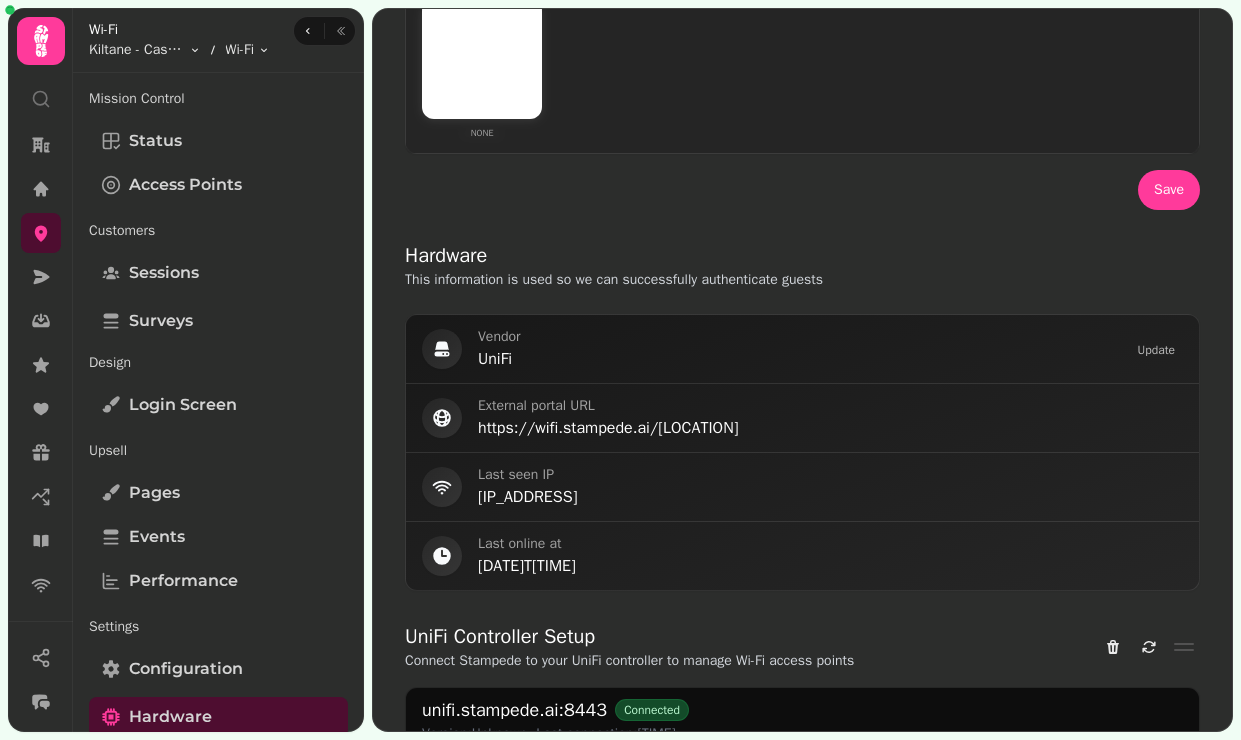 click on "https://wifi.stampede.ai/[LOCATION]" at bounding box center [830, 428] 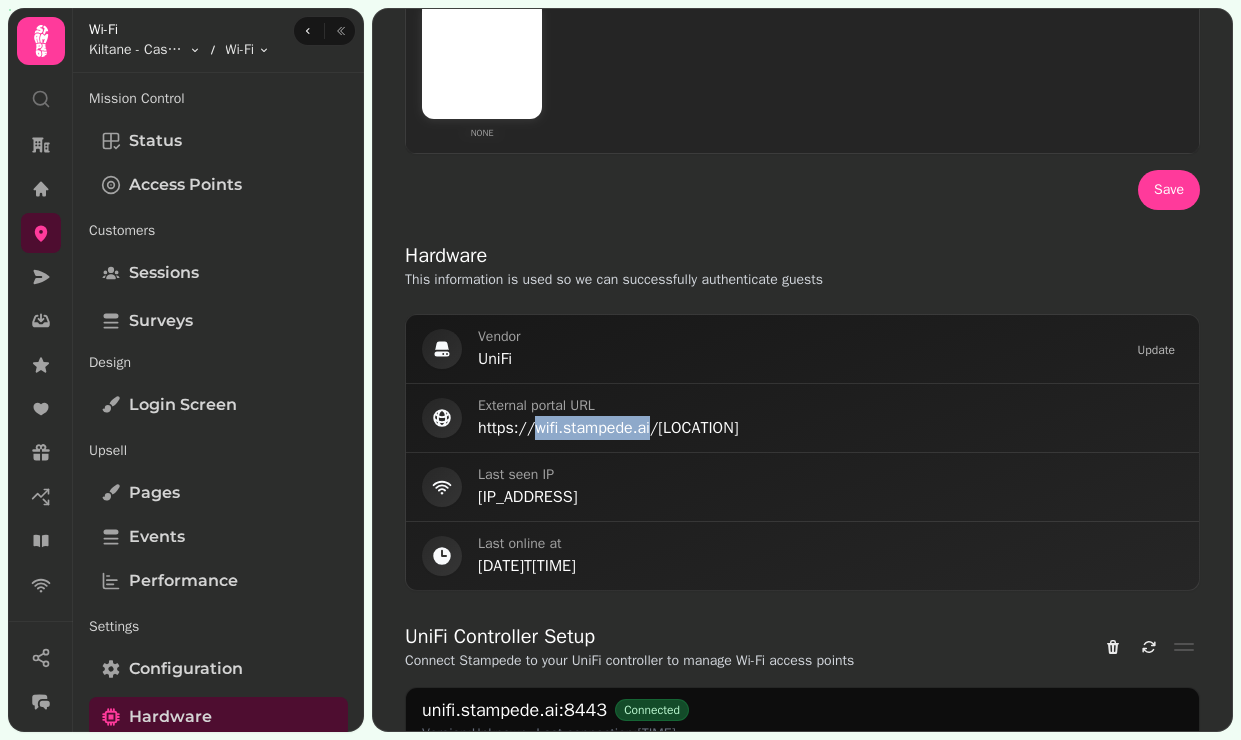 click on "https://wifi.stampede.ai/[LOCATION]" at bounding box center (830, 428) 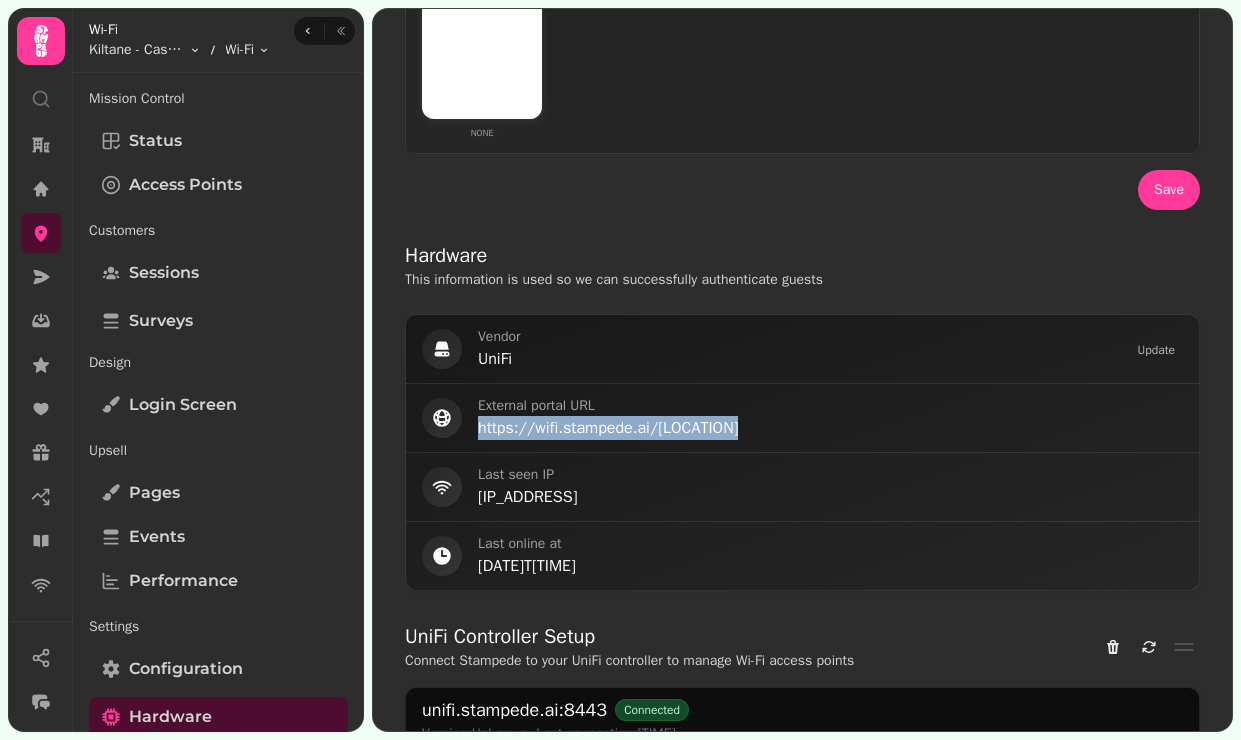 click on "https://wifi.stampede.ai/[LOCATION]" at bounding box center (830, 428) 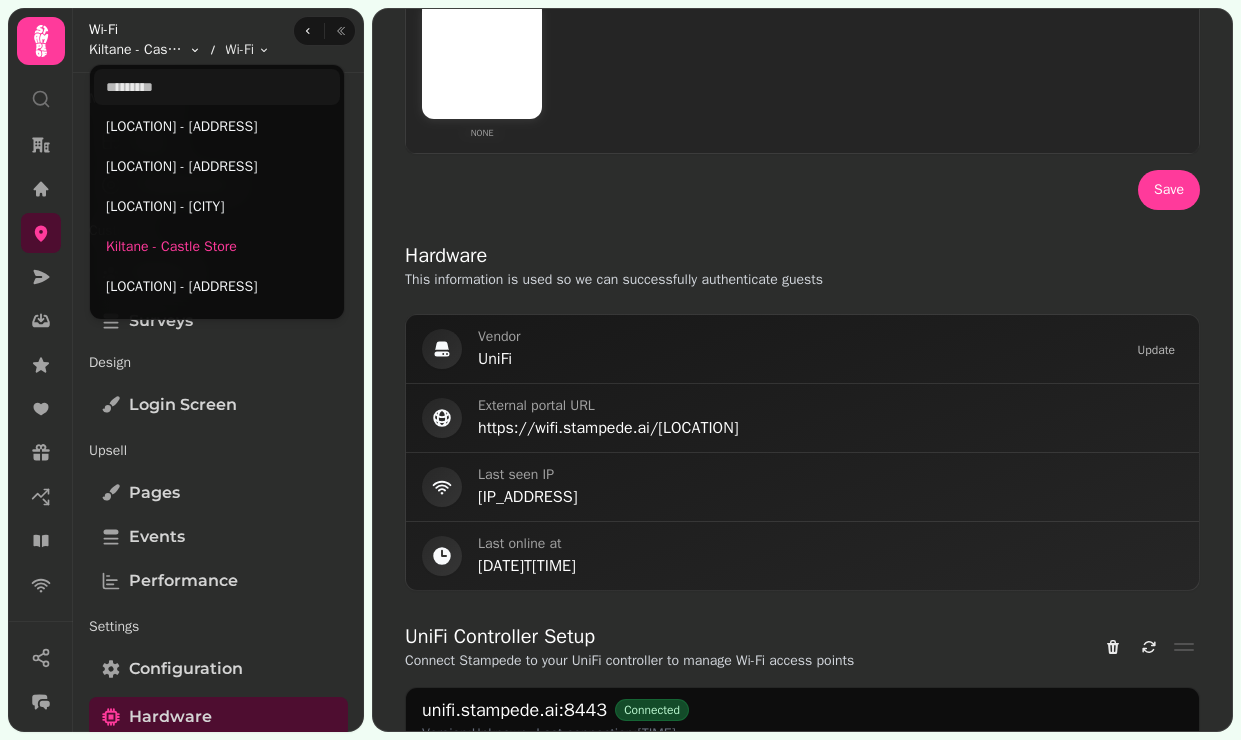 click on "[IP_ADDRESS] [TIME]" at bounding box center (620, 370) 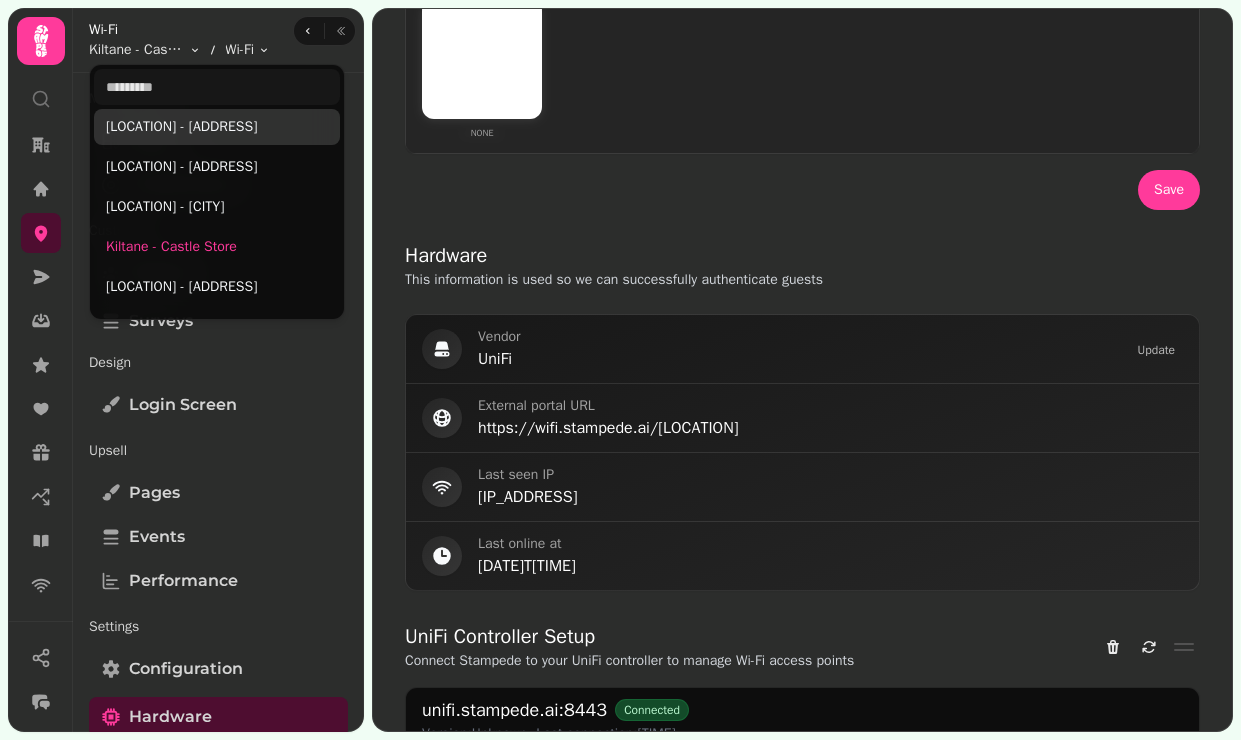 click on "[LOCATION] - [ADDRESS]" at bounding box center [217, 127] 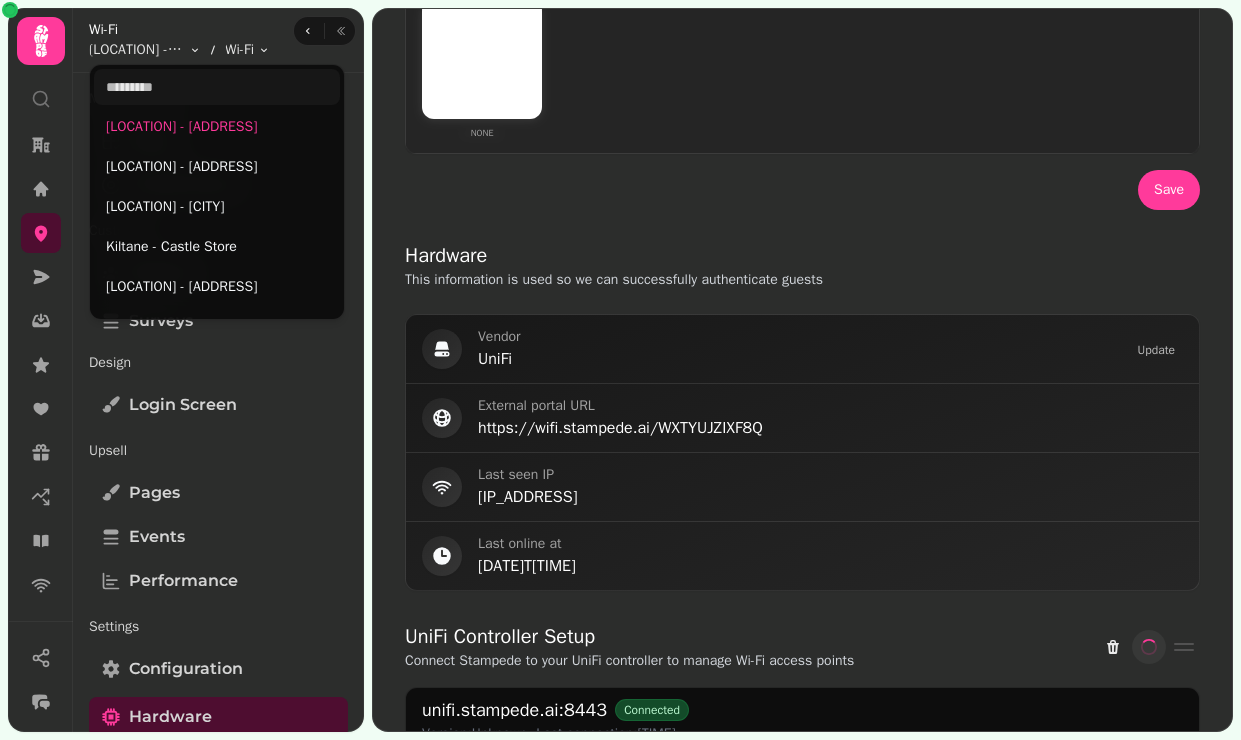 type on "**" 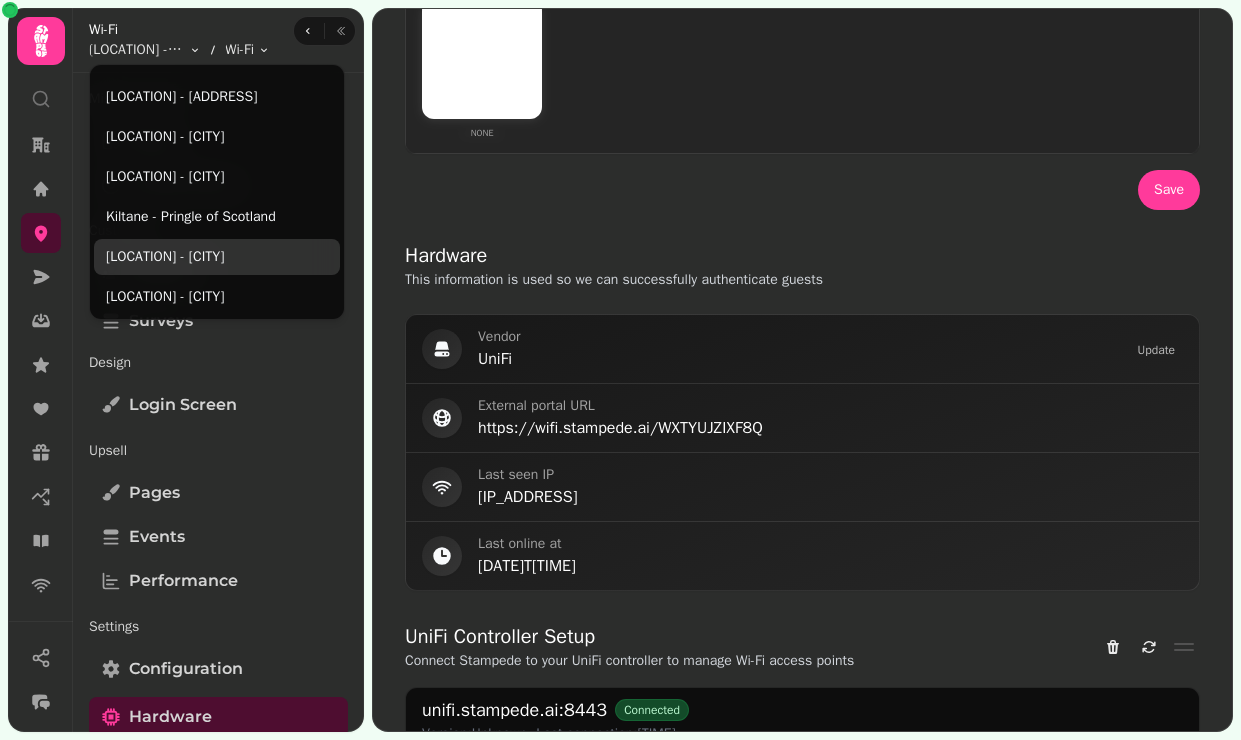 scroll, scrollTop: 190, scrollLeft: 0, axis: vertical 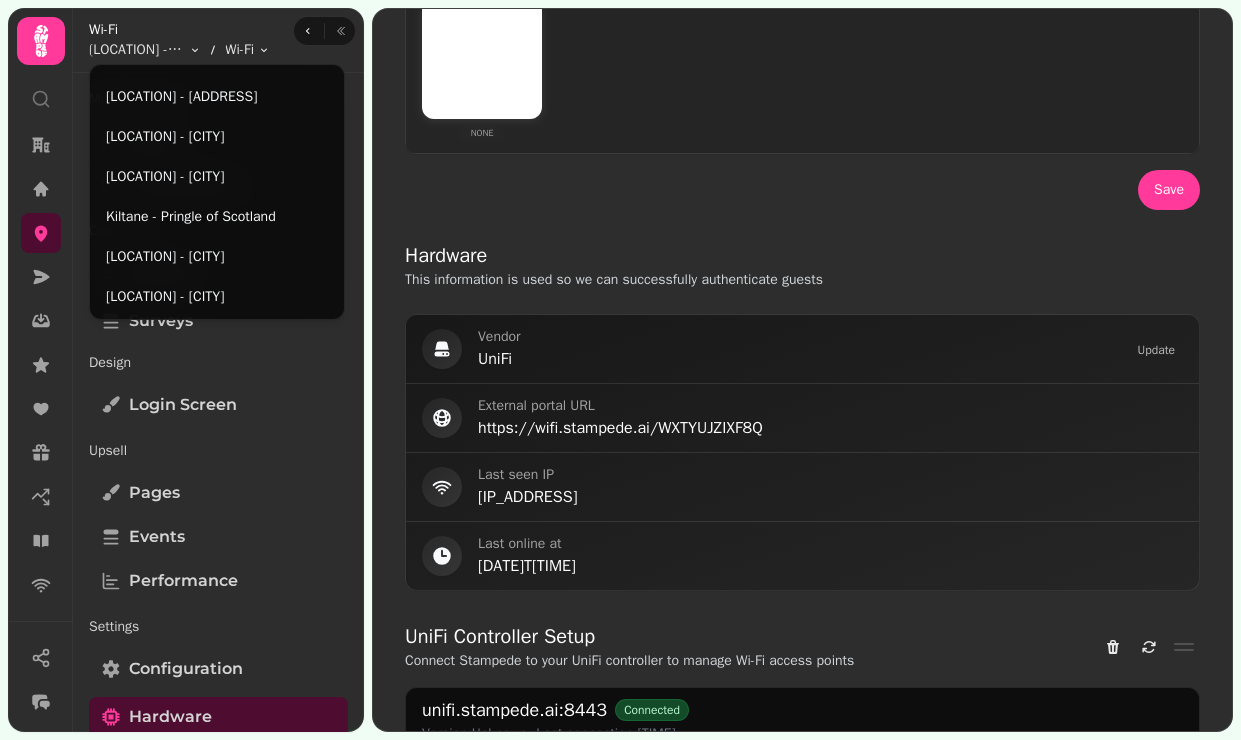 click on "[IP_ADDRESS] [TIME]" at bounding box center (620, 370) 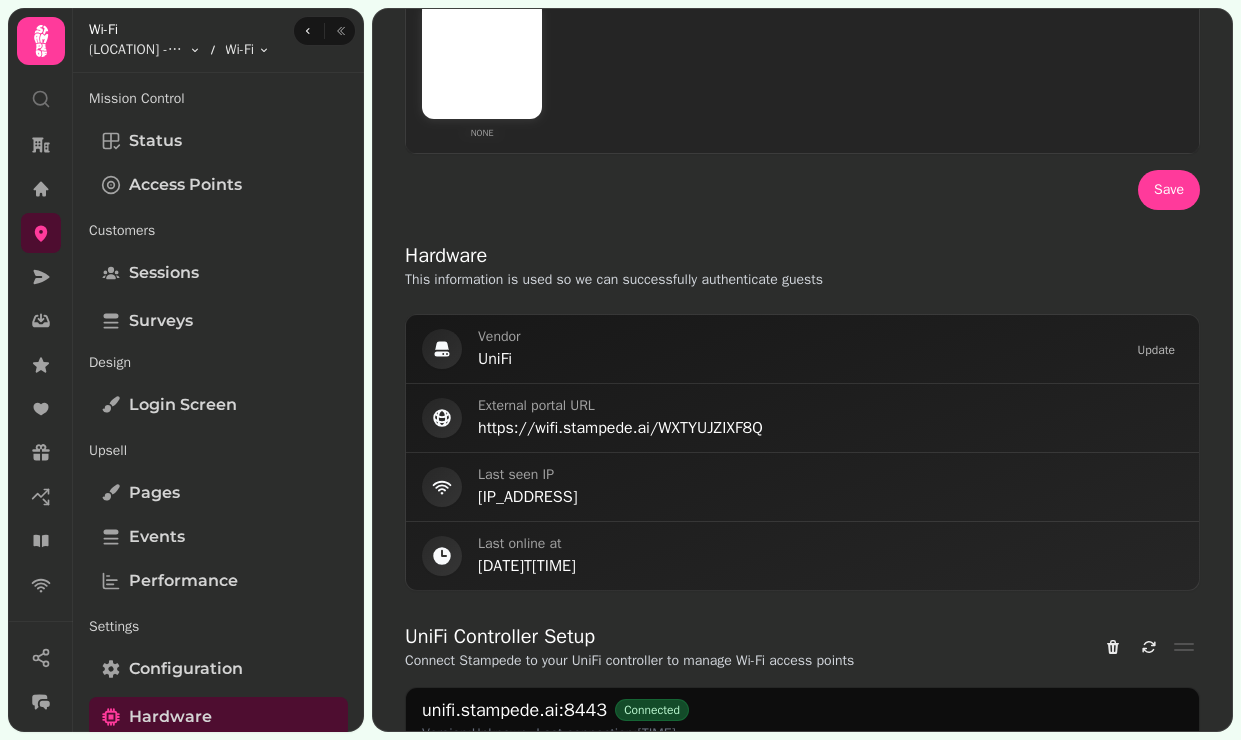 scroll, scrollTop: 635, scrollLeft: 0, axis: vertical 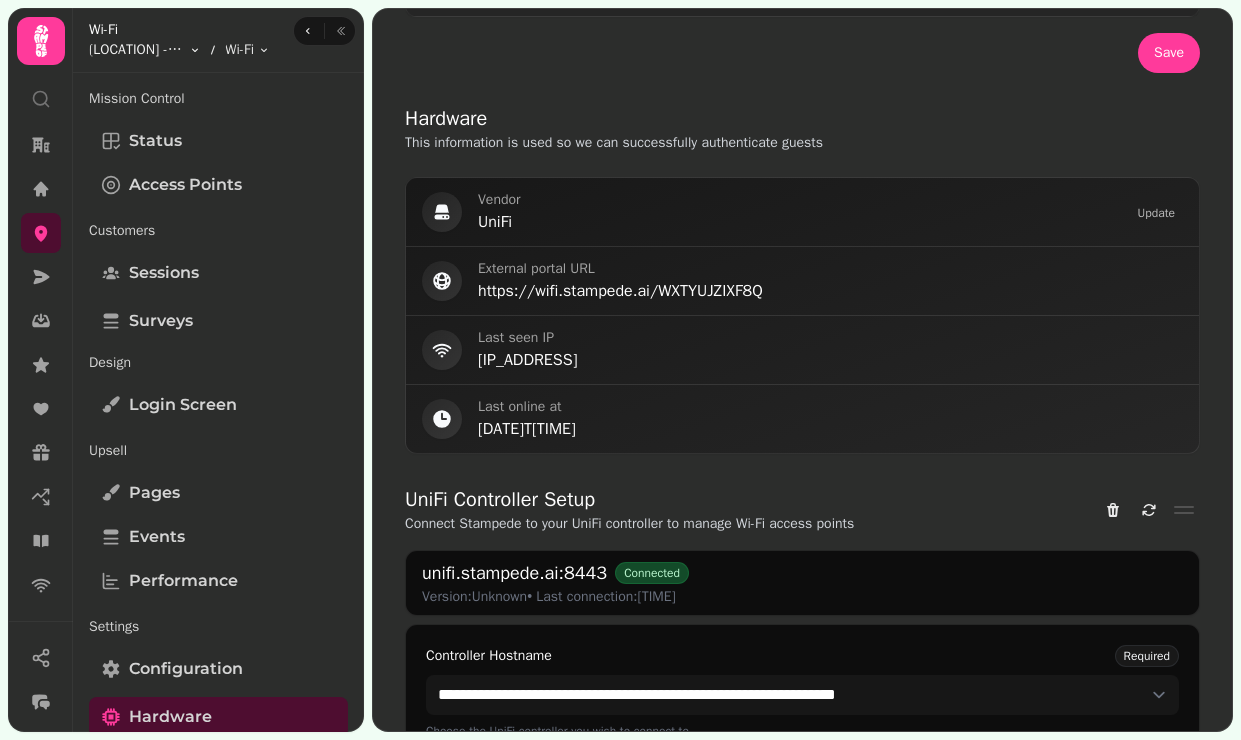 click on "[IP_ADDRESS] [TIME]" at bounding box center (620, 370) 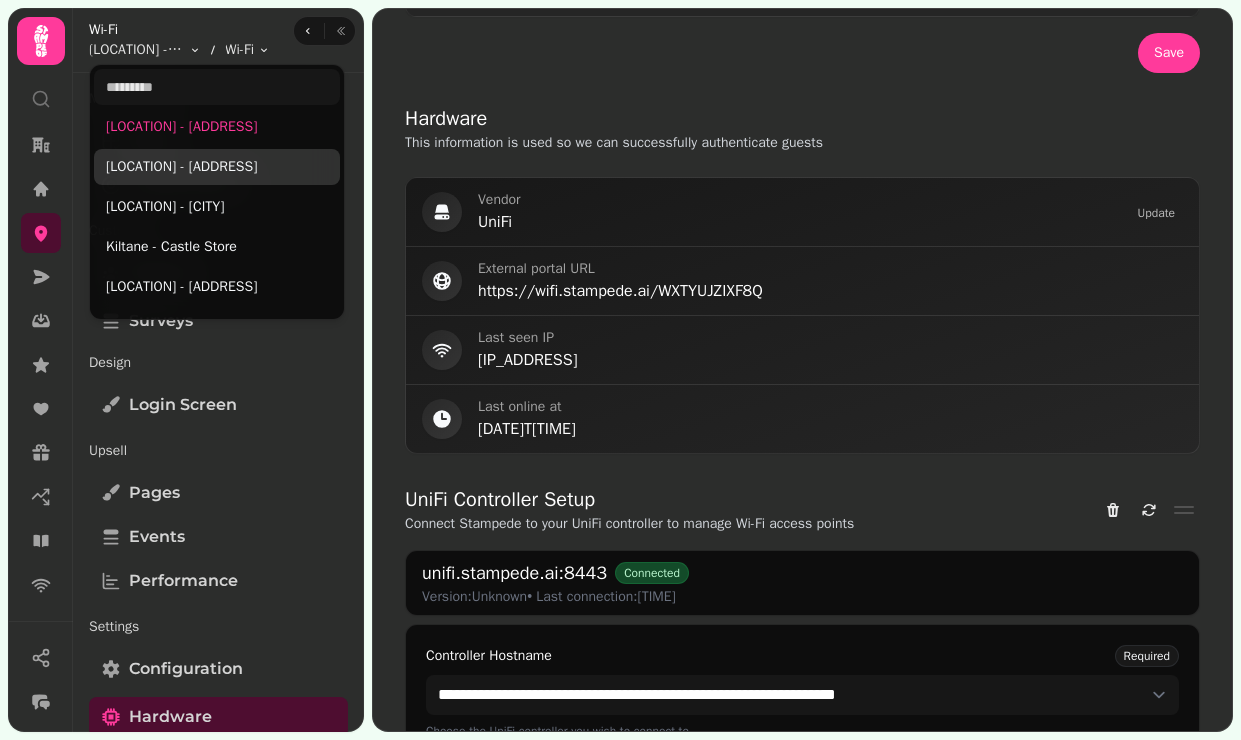 click on "[LOCATION] - [ADDRESS]" at bounding box center [217, 167] 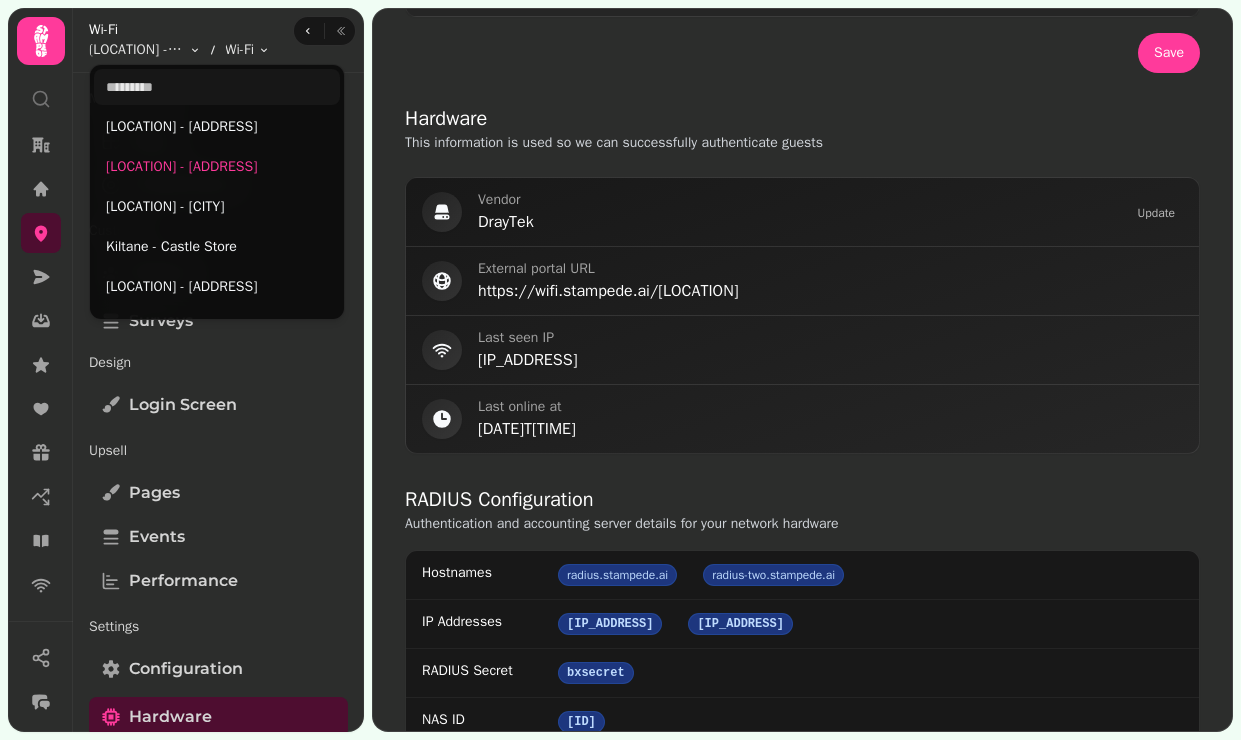 click on "[IP_ADDRESS] [IP_ADDRESS] [SECRET] [NAS_ID]" at bounding box center (620, 370) 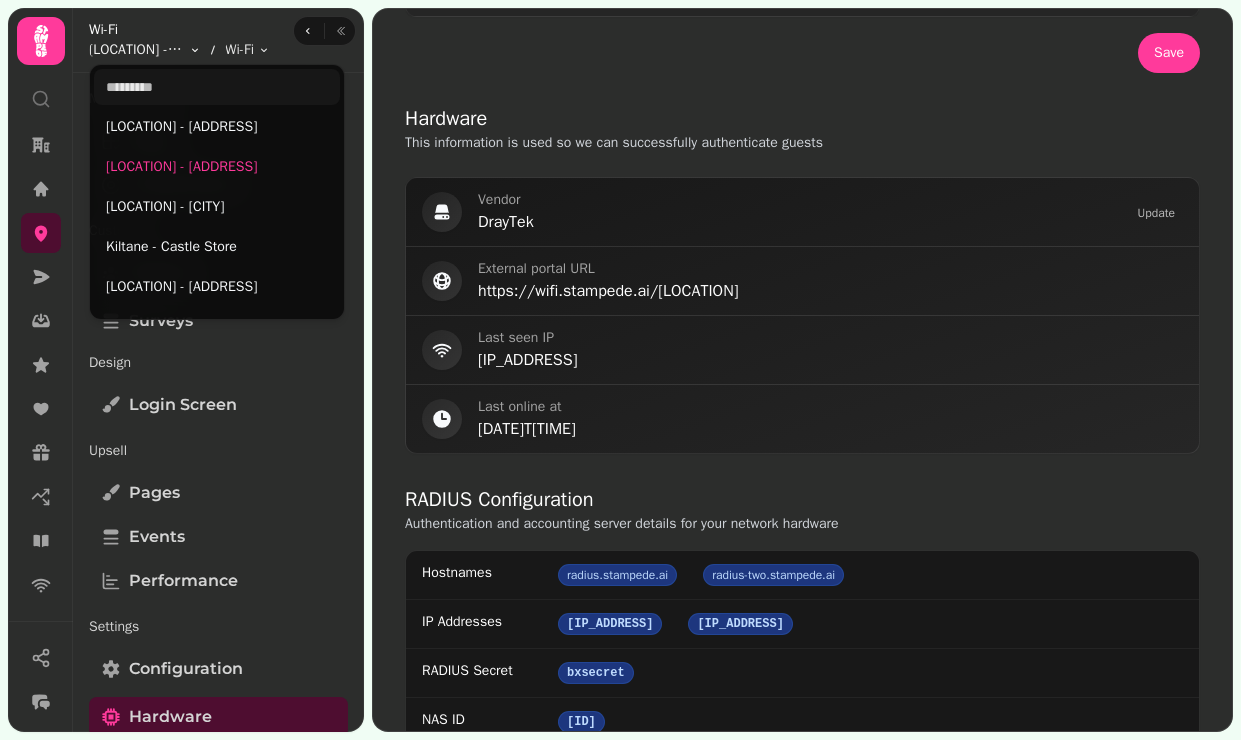 click on "[IP_ADDRESS] [IP_ADDRESS] [SECRET] [NAS_ID]" at bounding box center [620, 370] 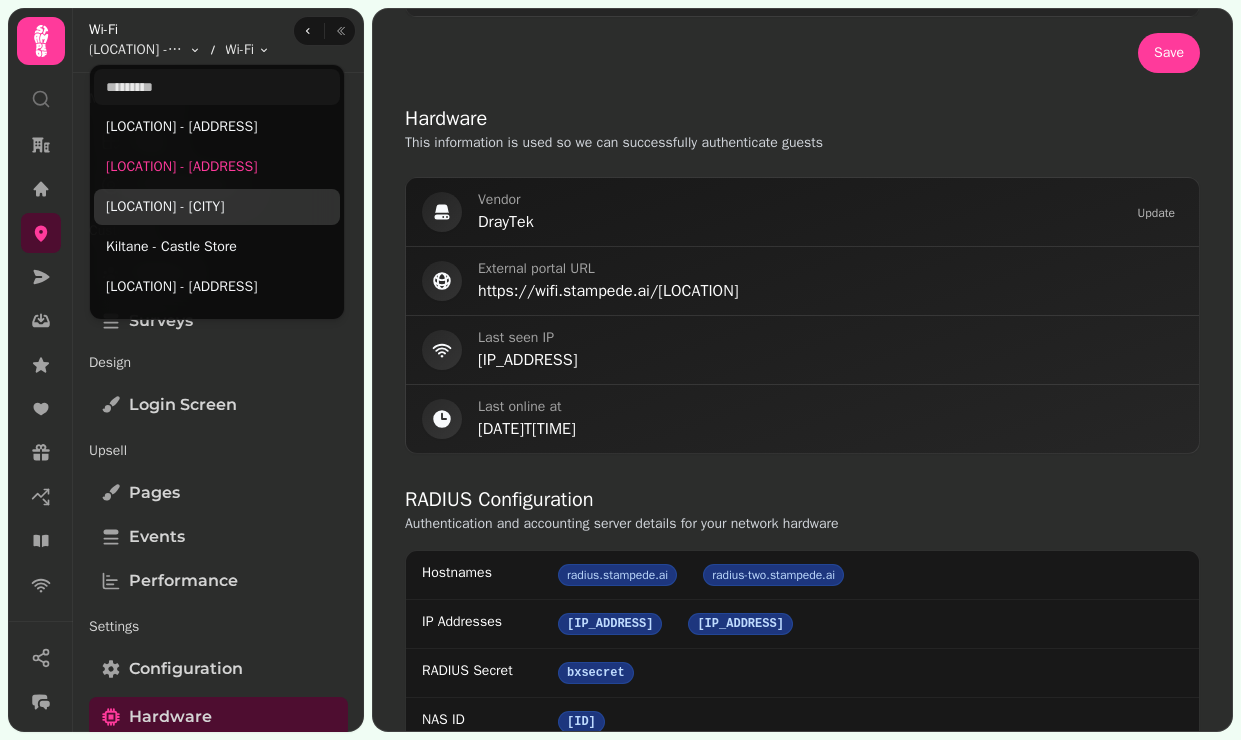 click on "[LOCATION] - [CITY]" at bounding box center (217, 207) 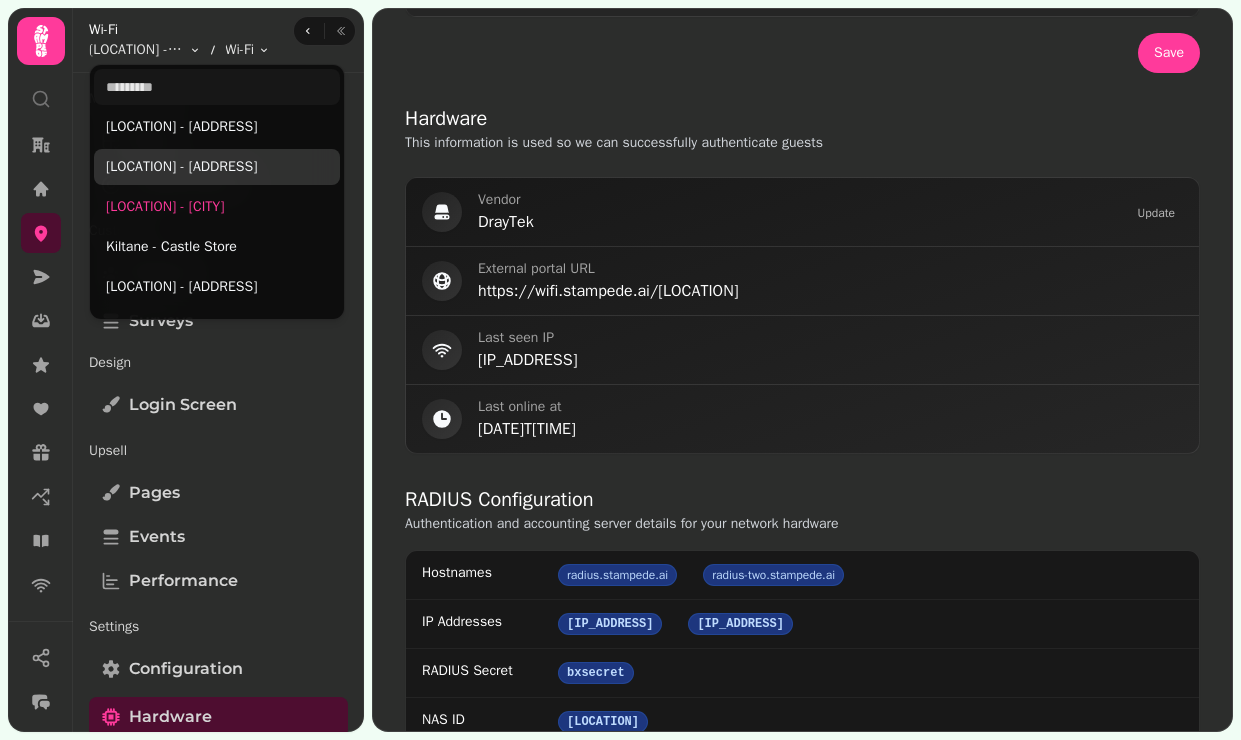 click on "[LOCATION] - [ADDRESS]" at bounding box center (217, 167) 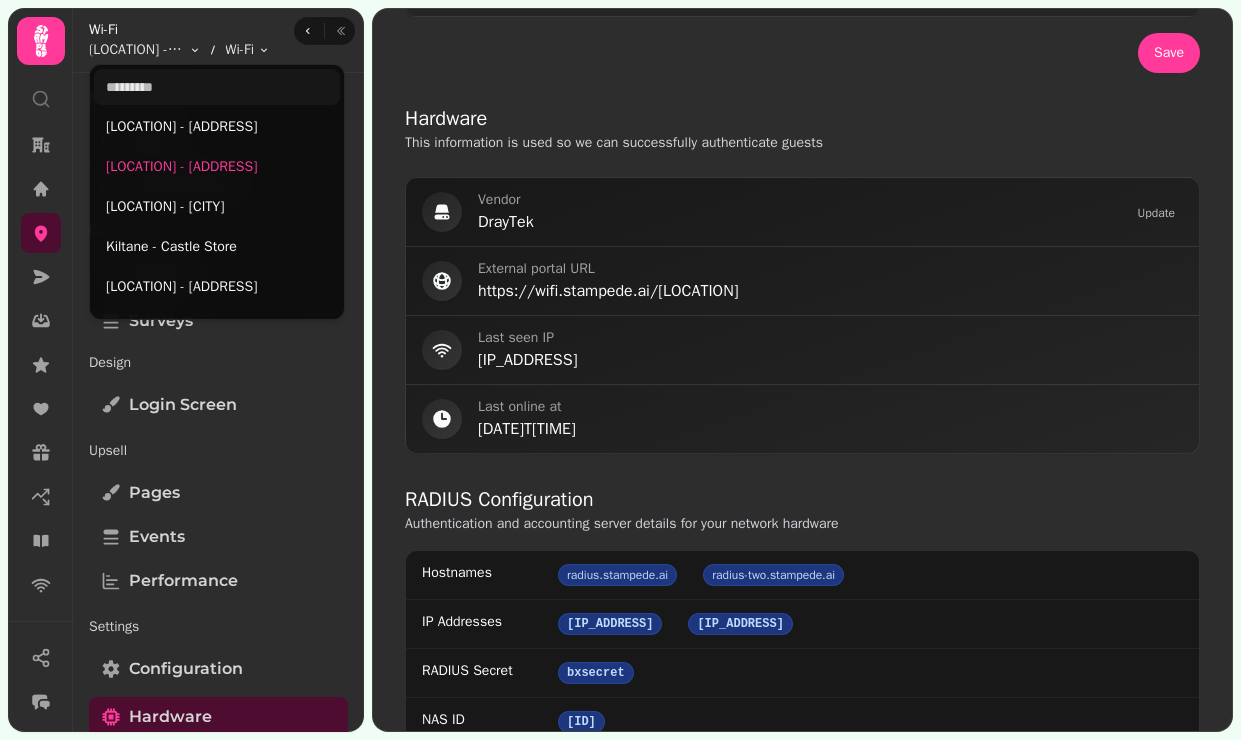 click on "[IP_ADDRESS] [IP_ADDRESS] [SECRET] [NAS_ID]" at bounding box center [620, 370] 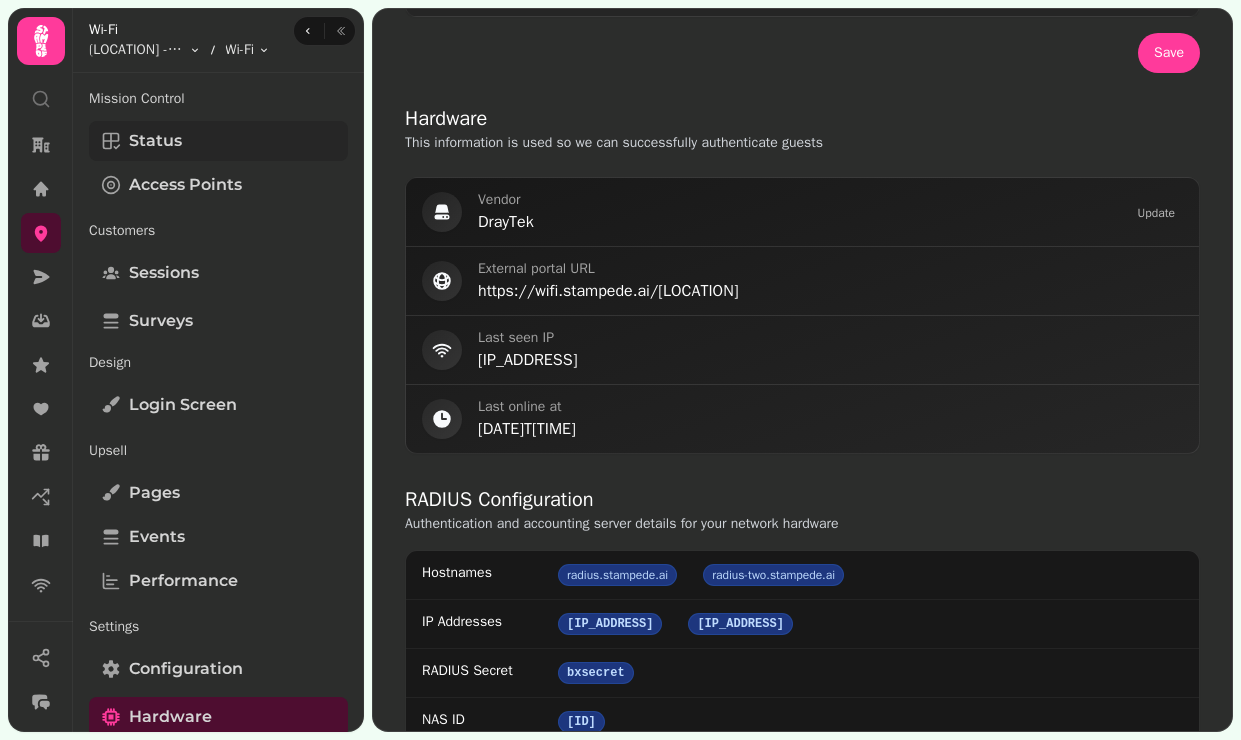 click on "Status" at bounding box center [218, 141] 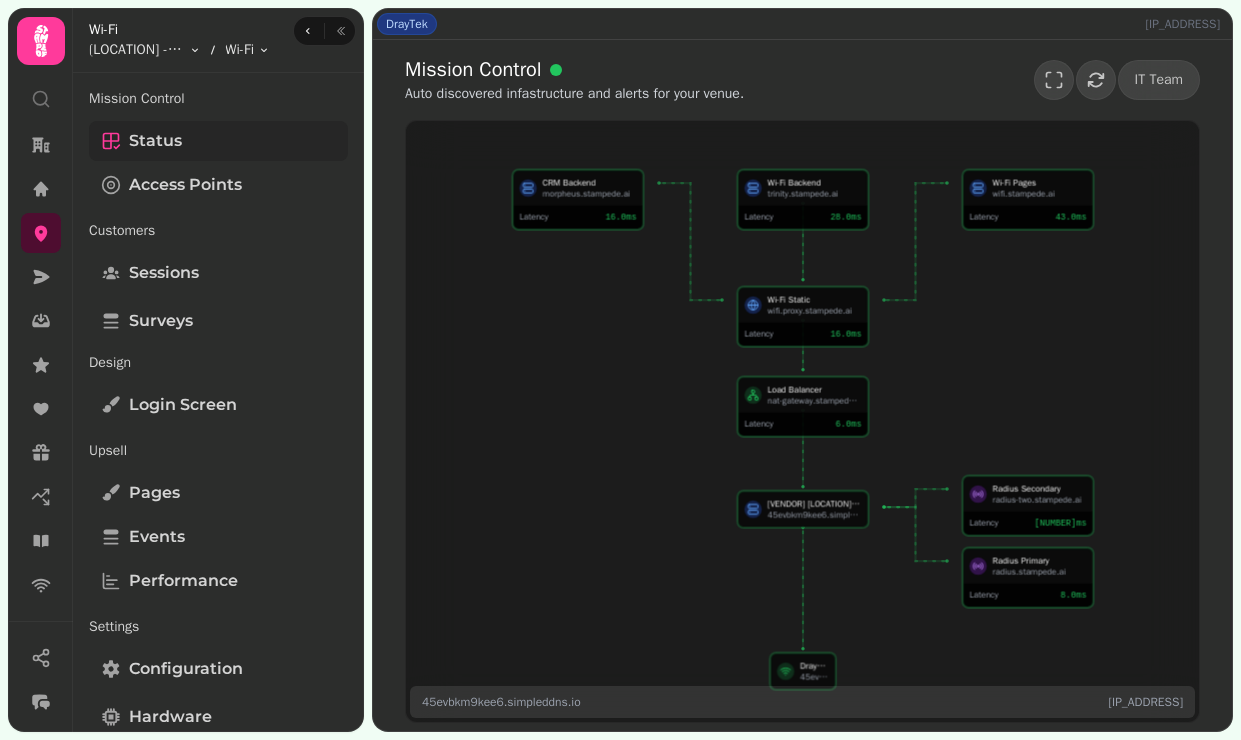 scroll, scrollTop: 0, scrollLeft: 0, axis: both 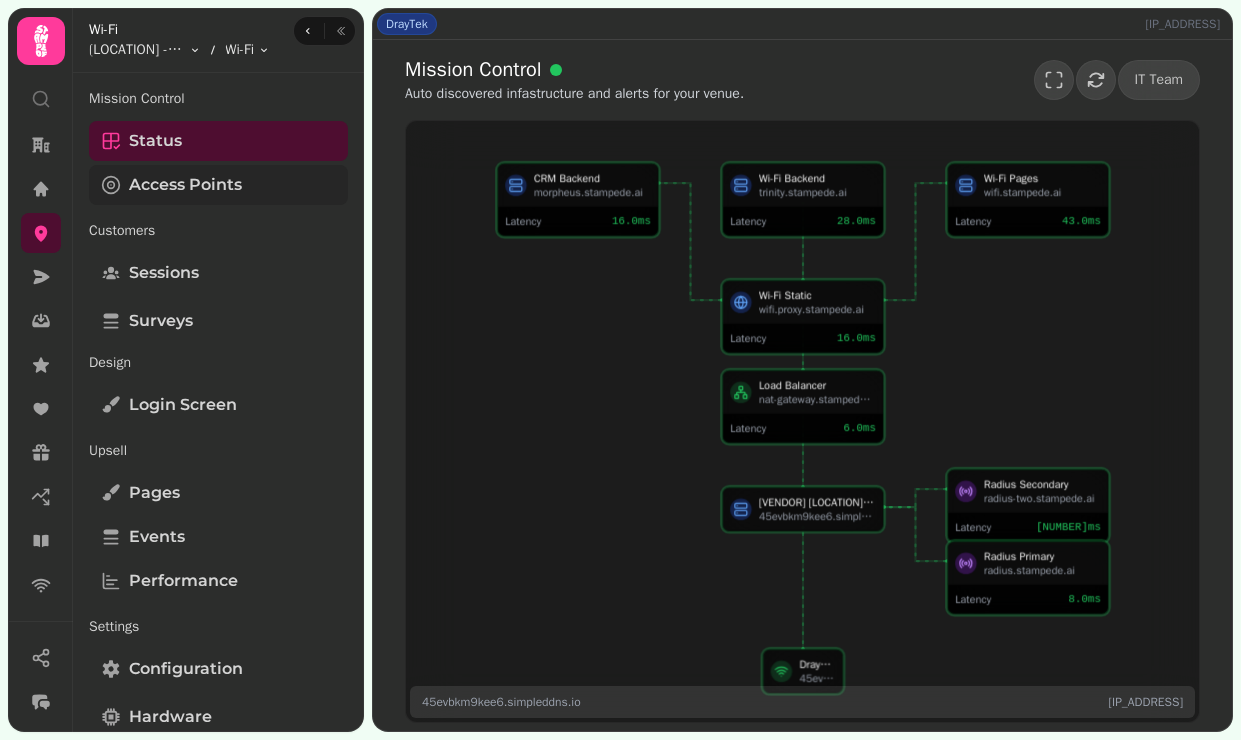 click on "Access Points" at bounding box center [185, 185] 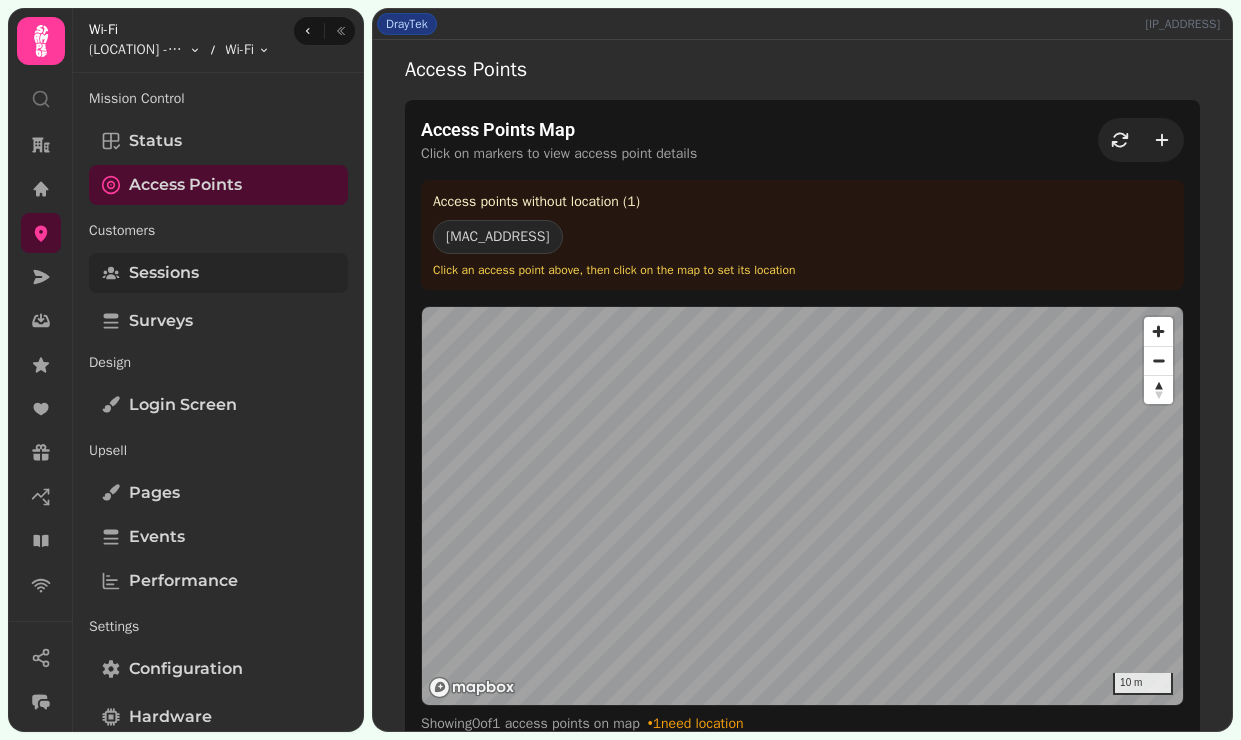 click on "Sessions" at bounding box center (164, 273) 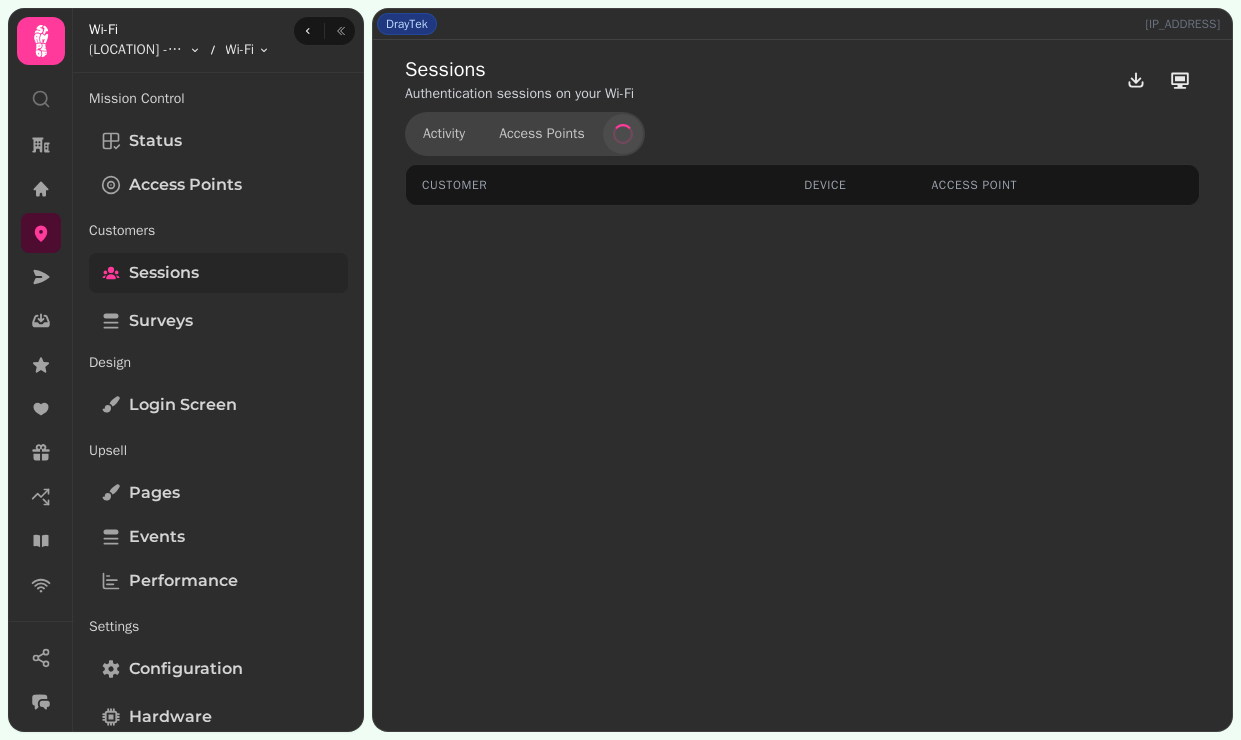select on "**" 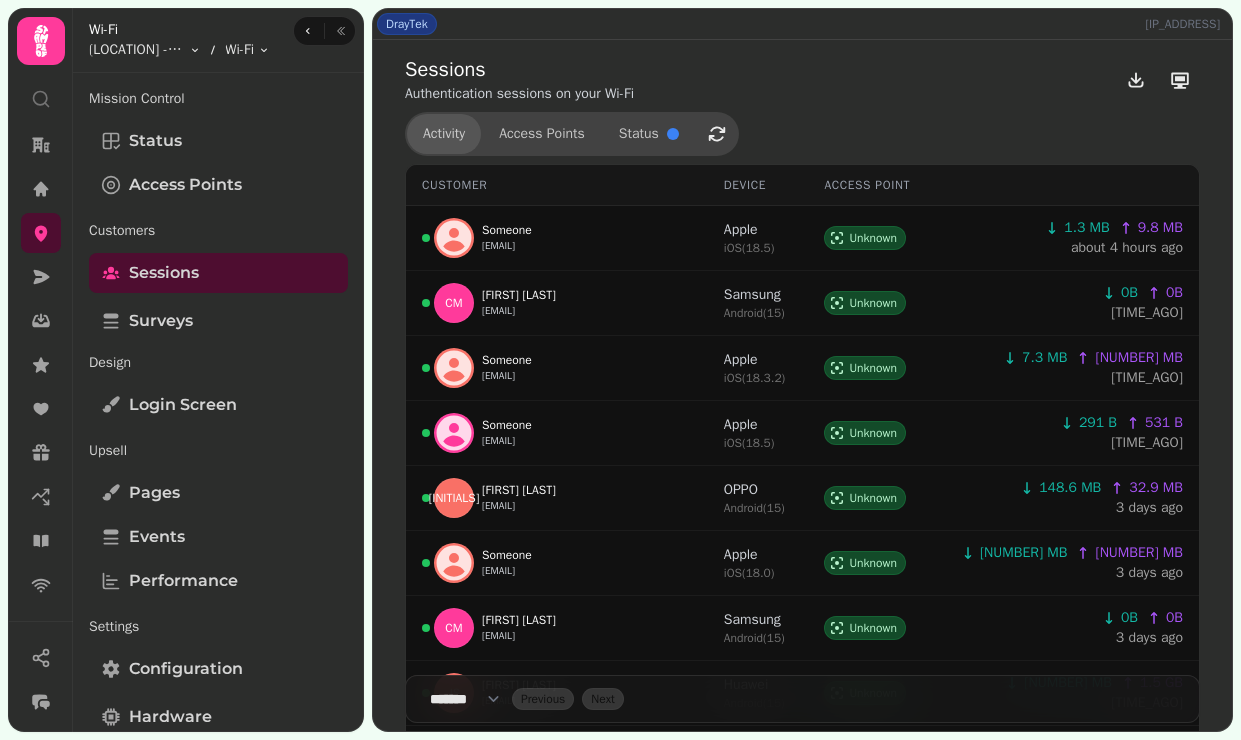 click on "Activity" at bounding box center [444, 134] 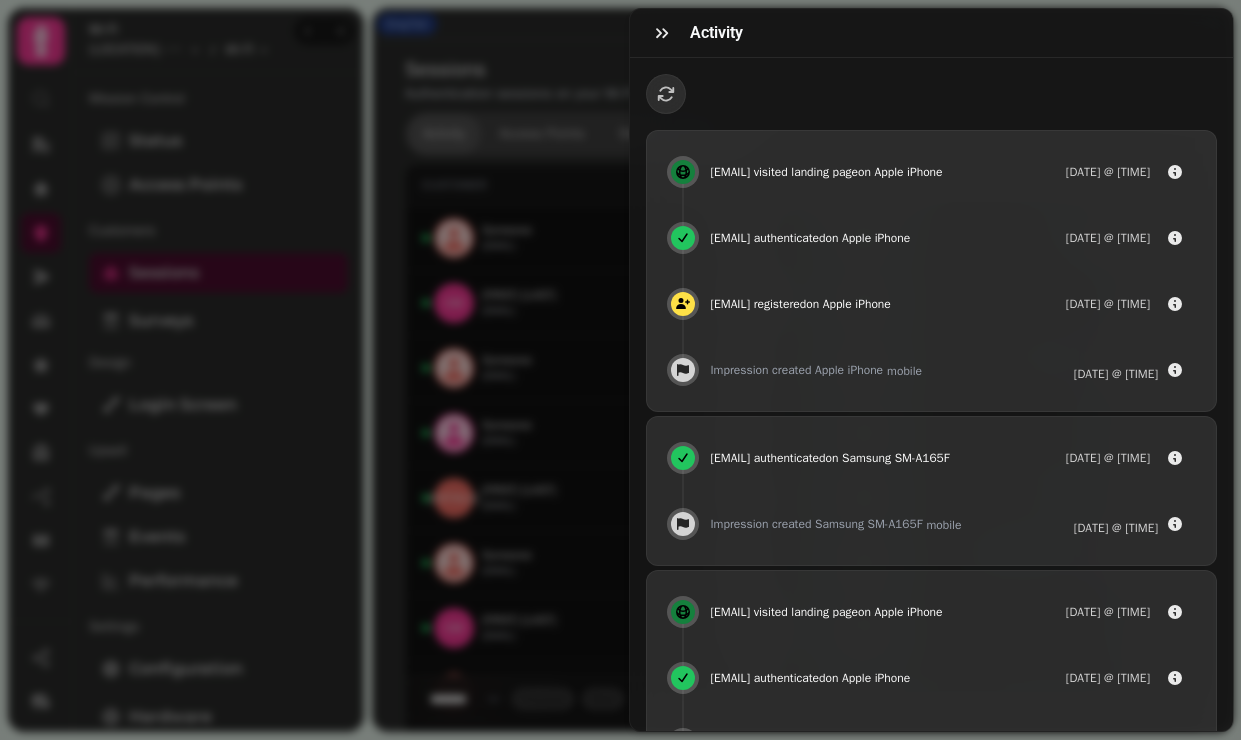 click on "[EMAIL] [ACTION] [DEVICE] [DATE] @ [TIME] [EMAIL] [ACTION] [DEVICE] [DATE] @ [TIME] [EMAIL] [ACTION] [DEVICE] [DATE] @ [TIME] [ACTION] [DEVICE] [DATE] @ [TIME] [EMAIL] [ACTION] [DEVICE] [DATE] @ [TIME] [ACTION] [DEVICE] [DATE] @ [TIME] [EMAIL] [ACTION] [DEVICE] [DATE] @ [TIME] [EMAIL] [ACTION] [DEVICE] [DATE] @ [TIME] [EMAIL] [ACTION] [DEVICE] [DATE] @ [TIME] [ACTION] [DEVICE] [DATE] @ [TIME] [ACTION] [DEVICE] [DATE] @ [TIME]" at bounding box center [620, 386] 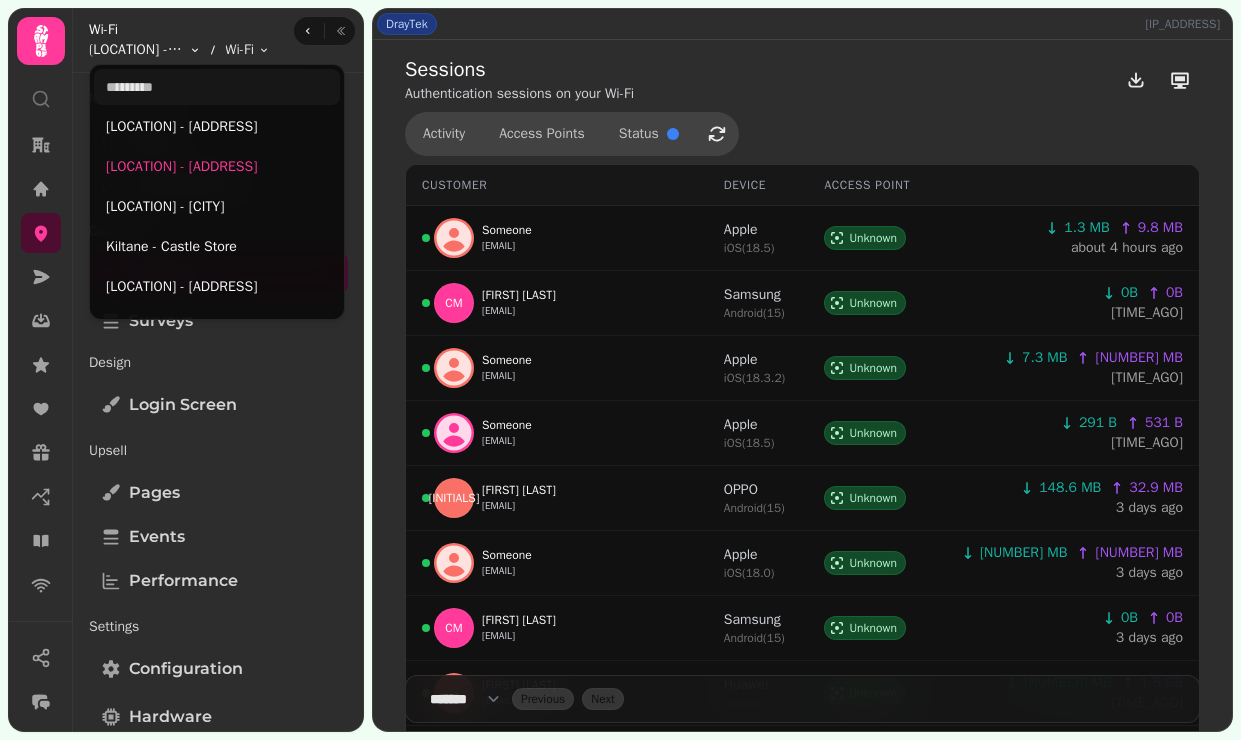 click on "[IP_ADDRESS] [EMAIL] [OS_VERSION] [TIME_AGO] [FIRST] [LAST] [EMAIL] [OS_VERSION] [TIME_AGO] [FIRST] [EMAIL] [OS_VERSION] [TIME_AGO] [FIRST] [EMAIL] [OS_VERSION] [TIME_AGO] [FIRST] [EMAIL] [OS_VERSION] [TIME_AGO] [FIRST] [EMAIL] [OS_VERSION] [TIME_AGO] [FIRST] [EMAIL] [OS_VERSION] [TIME_AGO] [FIRST] [EMAIL] [OS_VERSION] [TIME_AGO]" at bounding box center (620, 370) 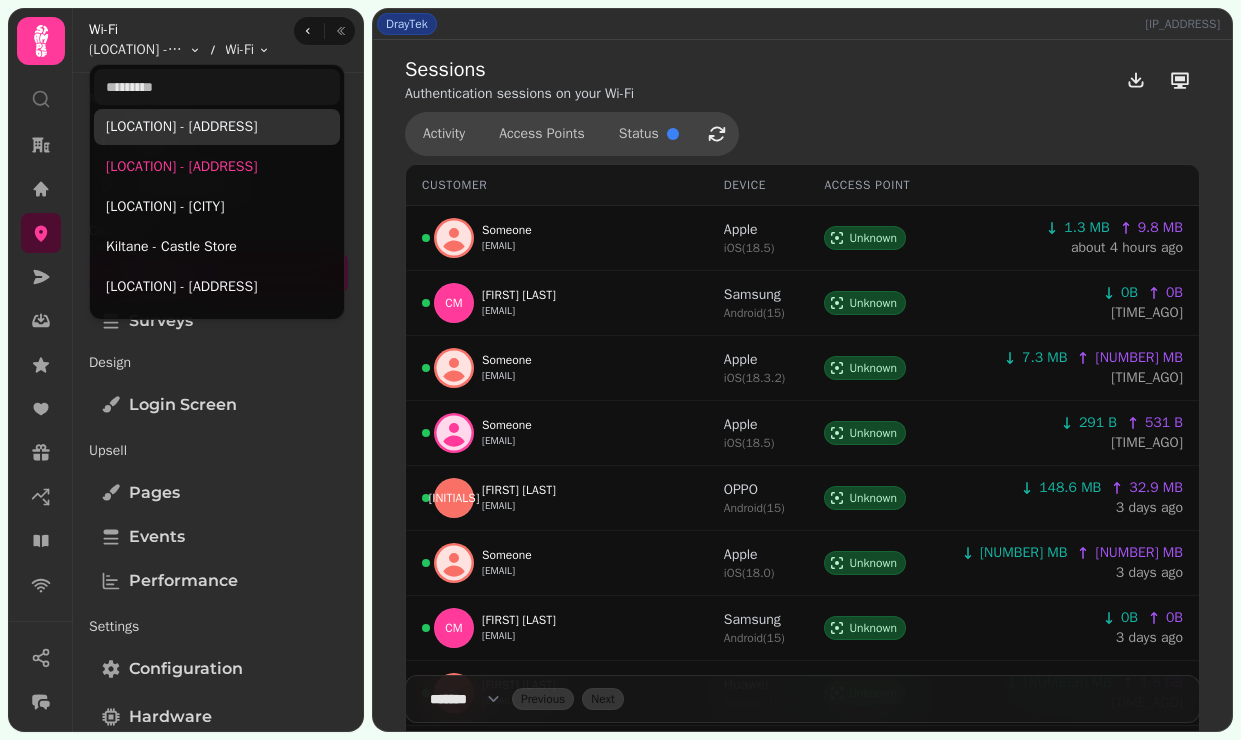 click on "[LOCATION] - [ADDRESS]" at bounding box center [217, 127] 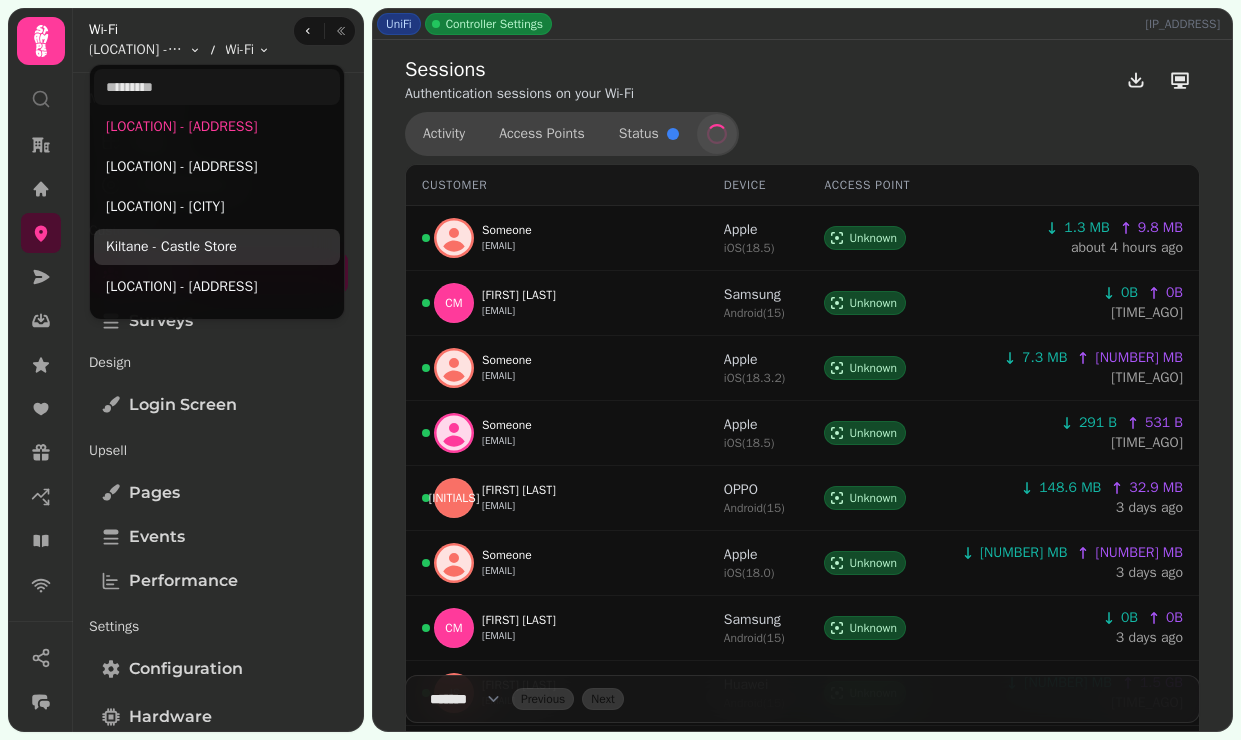 click on "Kiltane - Castle Store" at bounding box center (217, 247) 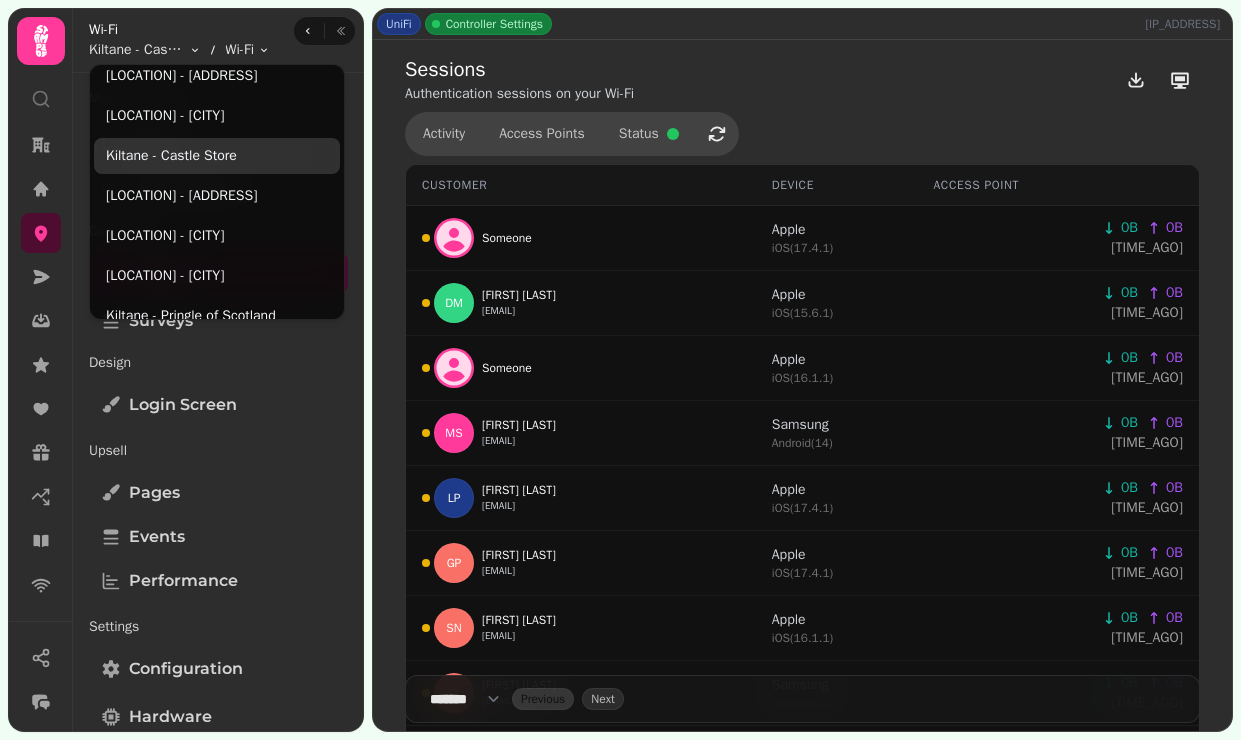 scroll, scrollTop: 92, scrollLeft: 0, axis: vertical 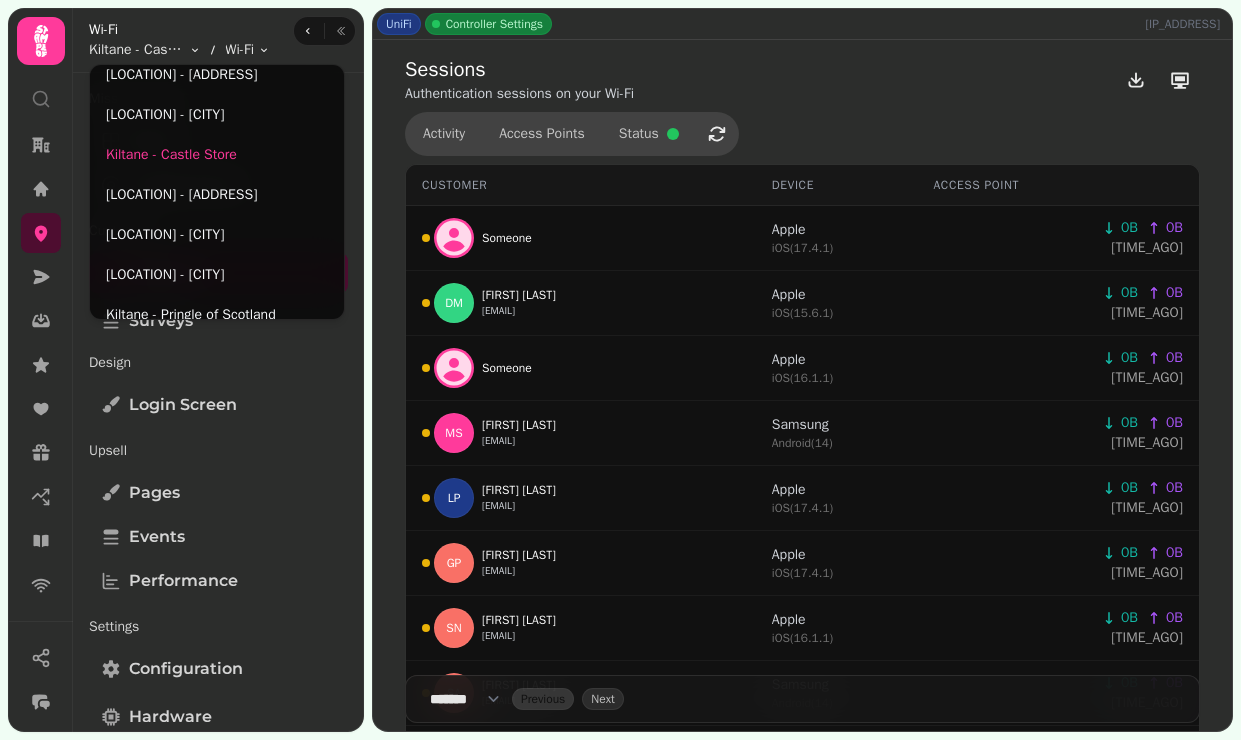 click on "[EMAIL] [FIRST] [LAST] [EMAIL] [OS_VERSION] [TIME_AGO] [FIRST] [LAST] [EMAIL] [OS_VERSION] [TIME_AGO] [FIRST] [LAST] [EMAIL] [OS_VERSION] [TIME_AGO] [FIRST] [LAST] [EMAIL] [OS_VERSION] [TIME_AGO] [FIRST] [LAST] [EMAIL] [OS_VERSION] [TIME_AGO] [FIRST] [LAST] [EMAIL] [OS_VERSION] [TIME_AGO] [FIRST] [LAST] [EMAIL] [OS_VERSION] [TIME_AGO] [FIRST] [LAST] [EMAIL] [OS_VERSION] [TIME_AGO] [FIRST] [LAST] [EMAIL] [OS_VERSION] [TIME_AGO] [FIRST] [LAST] [EMAIL] [OS_VERSION] [TIME_AGO] [FIRST] [LAST] [EMAIL] [OS_VERSION] [TIME_AGO] [FIRST] [LAST] [EMAIL] [OS_VERSION] [TIME_AGO]" at bounding box center (620, 370) 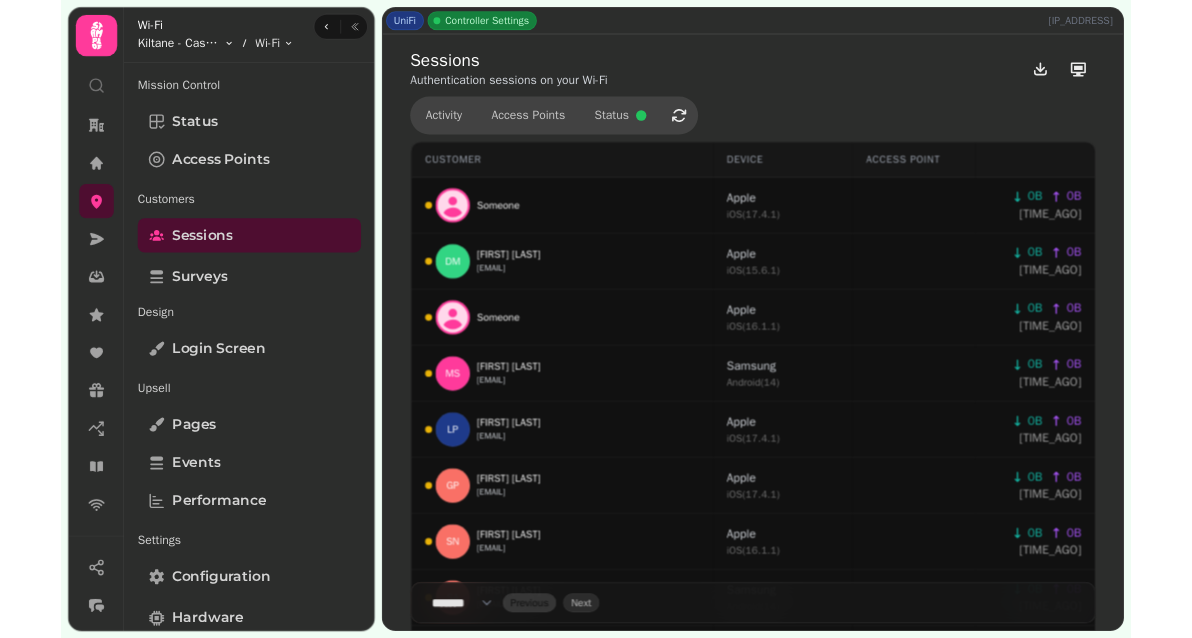 scroll, scrollTop: 0, scrollLeft: 0, axis: both 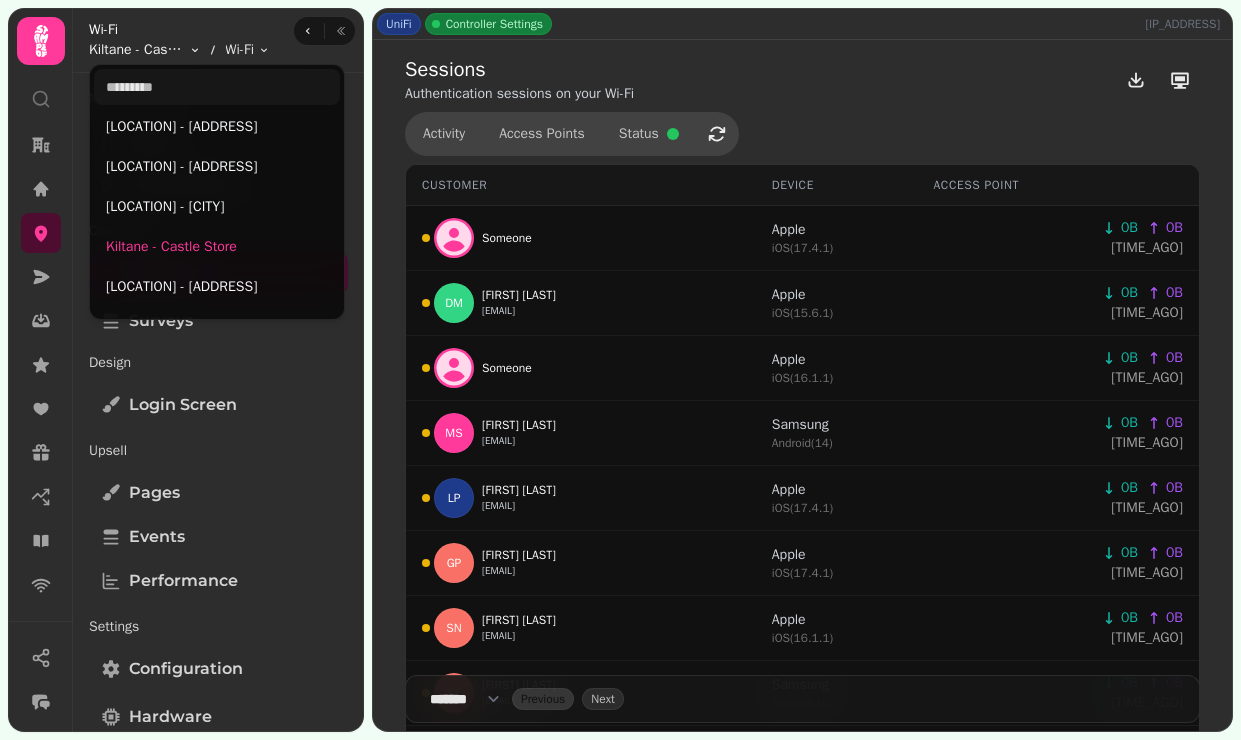 click on "[EMAIL] [FIRST] [LAST] [EMAIL] [OS_VERSION] [TIME_AGO] [FIRST] [LAST] [EMAIL] [OS_VERSION] [TIME_AGO] [FIRST] [LAST] [EMAIL] [OS_VERSION] [TIME_AGO] [FIRST] [LAST] [EMAIL] [OS_VERSION] [TIME_AGO] [FIRST] [LAST] [EMAIL] [OS_VERSION] [TIME_AGO] [FIRST] [LAST] [EMAIL] [OS_VERSION] [TIME_AGO] [FIRST] [LAST] [EMAIL] [OS_VERSION] [TIME_AGO] [FIRST] [LAST] [EMAIL] [OS_VERSION] [TIME_AGO] [FIRST] [LAST] [EMAIL] [OS_VERSION] [TIME_AGO] [FIRST] [LAST] [EMAIL] [OS_VERSION] [TIME_AGO] [FIRST] [LAST] [EMAIL] [OS_VERSION] [TIME_AGO] [FIRST] [LAST] [EMAIL] [OS_VERSION] [TIME_AGO]" at bounding box center [620, 370] 